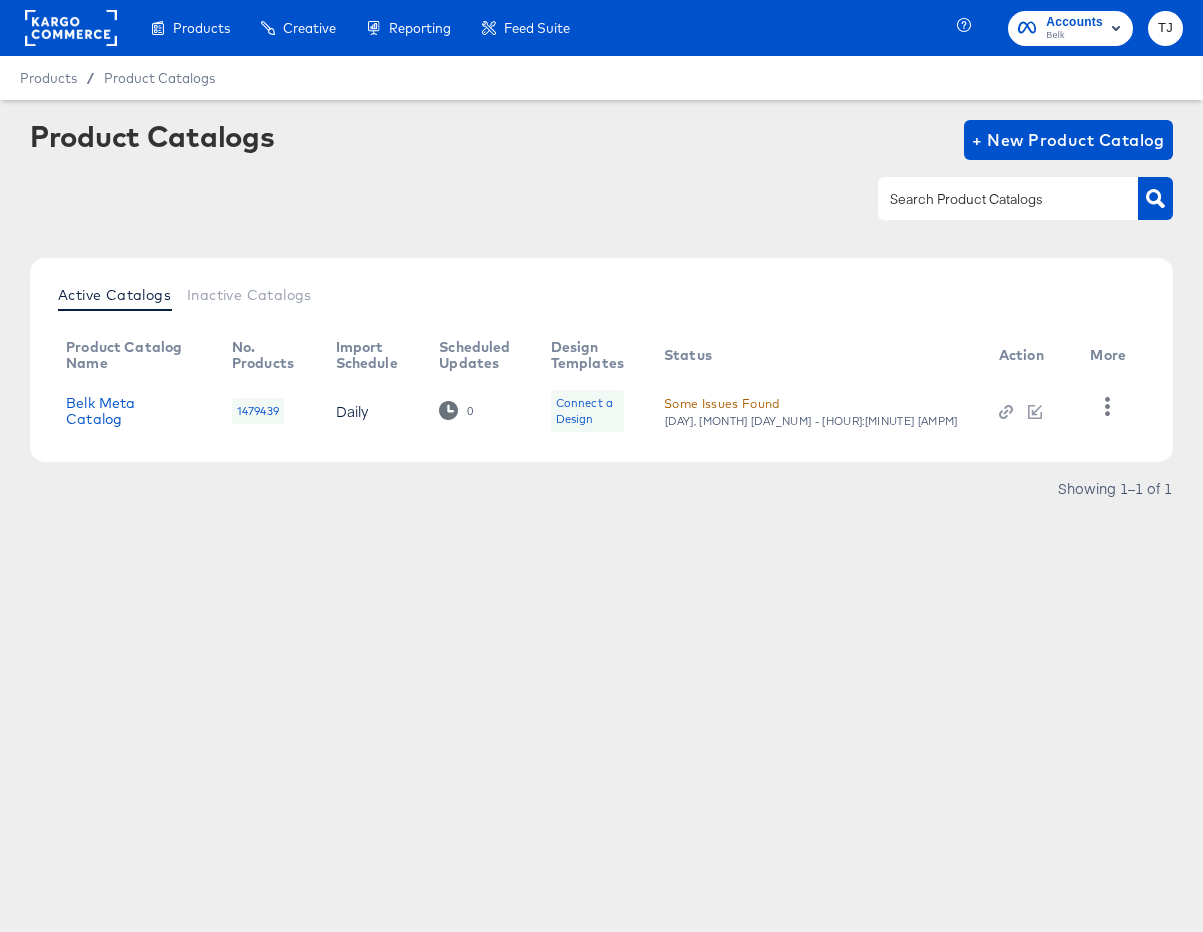 scroll, scrollTop: 0, scrollLeft: 0, axis: both 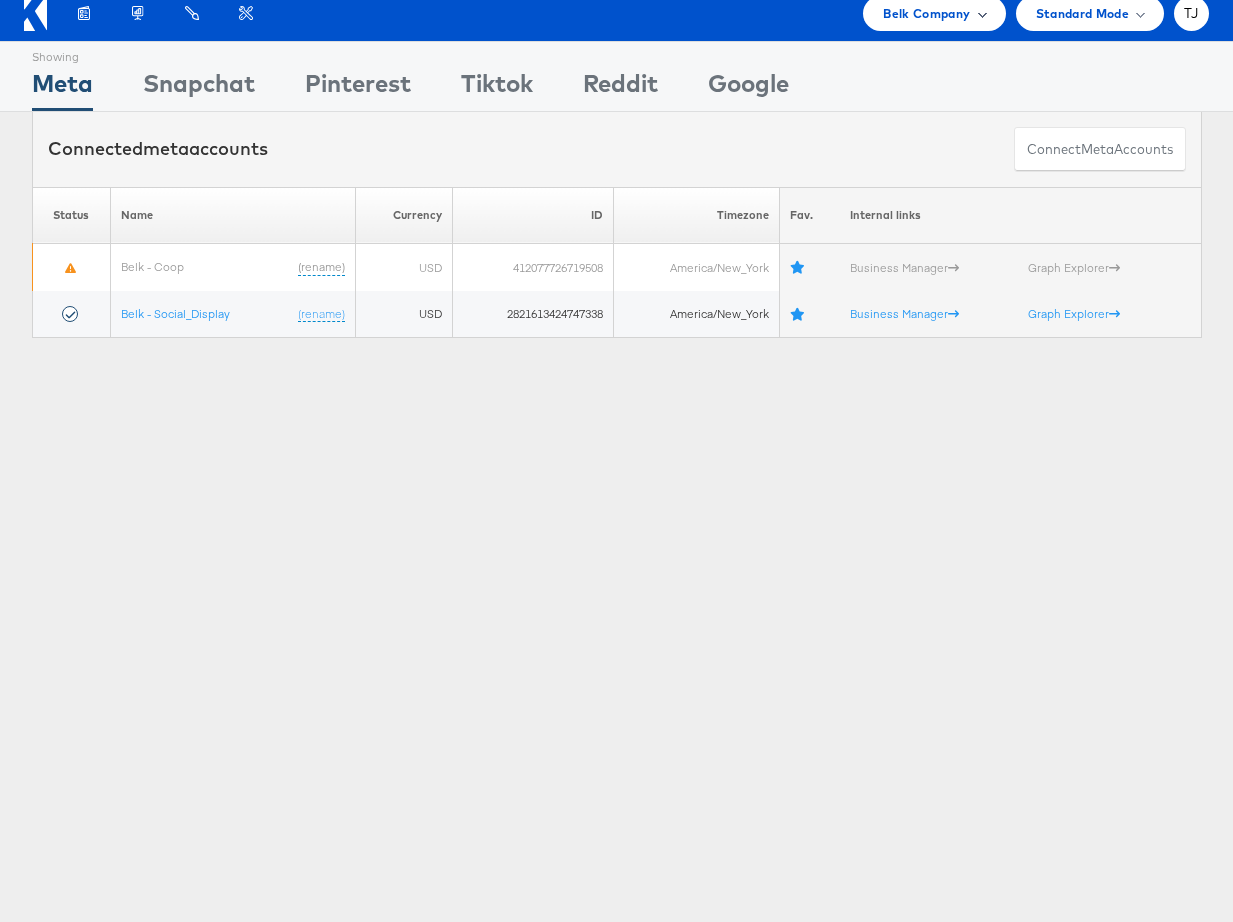 click on "Belk Company" at bounding box center (934, 13) 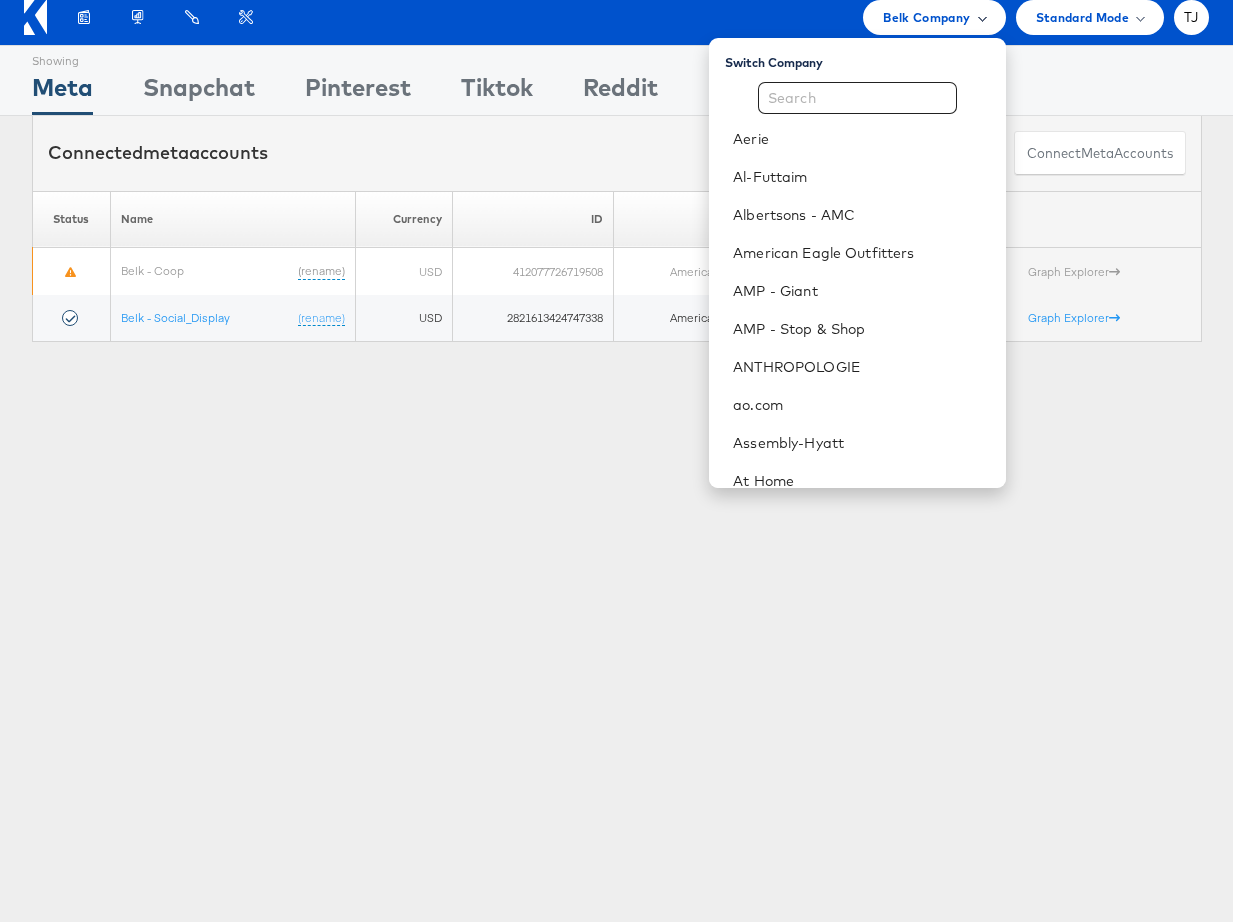 scroll, scrollTop: 10, scrollLeft: 0, axis: vertical 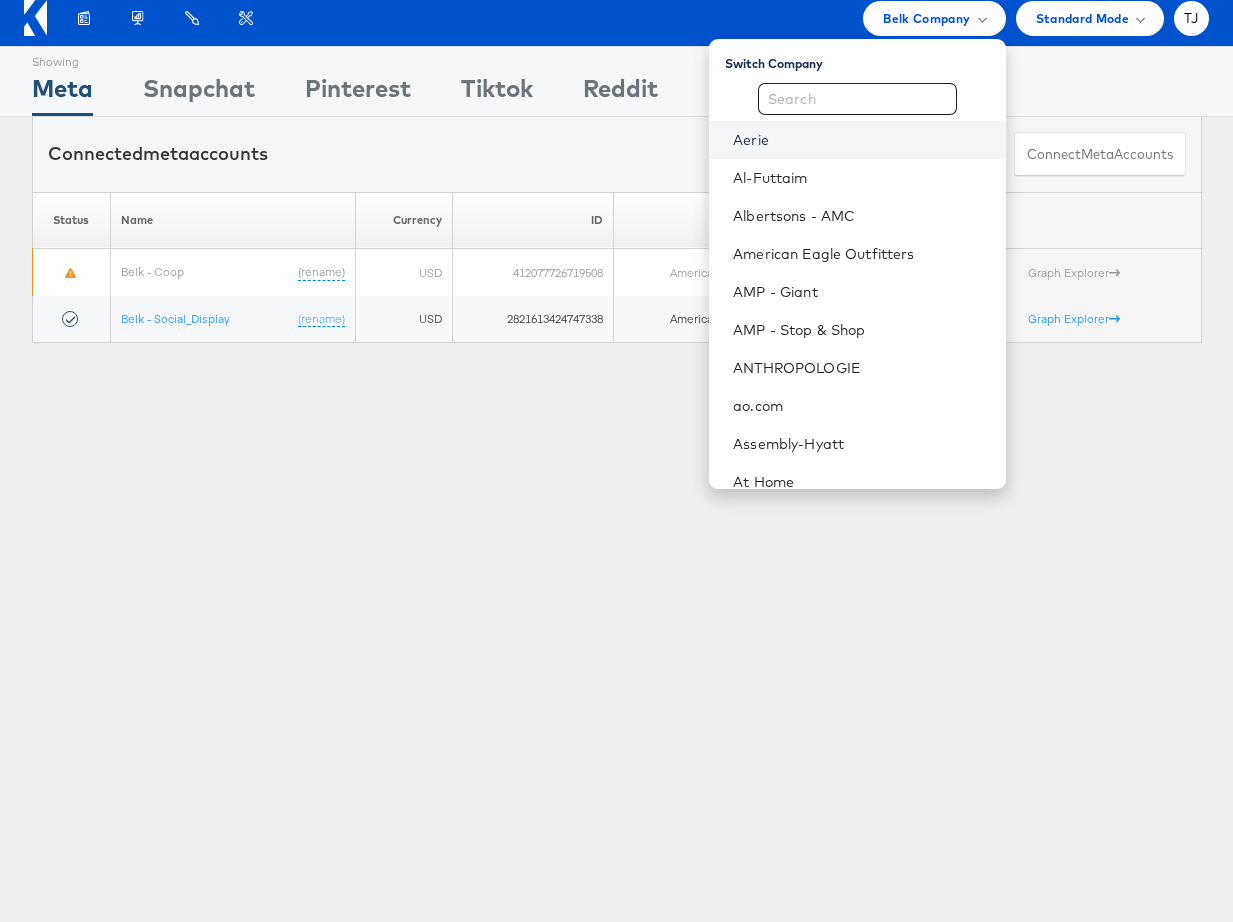click on "Aerie" at bounding box center [861, 140] 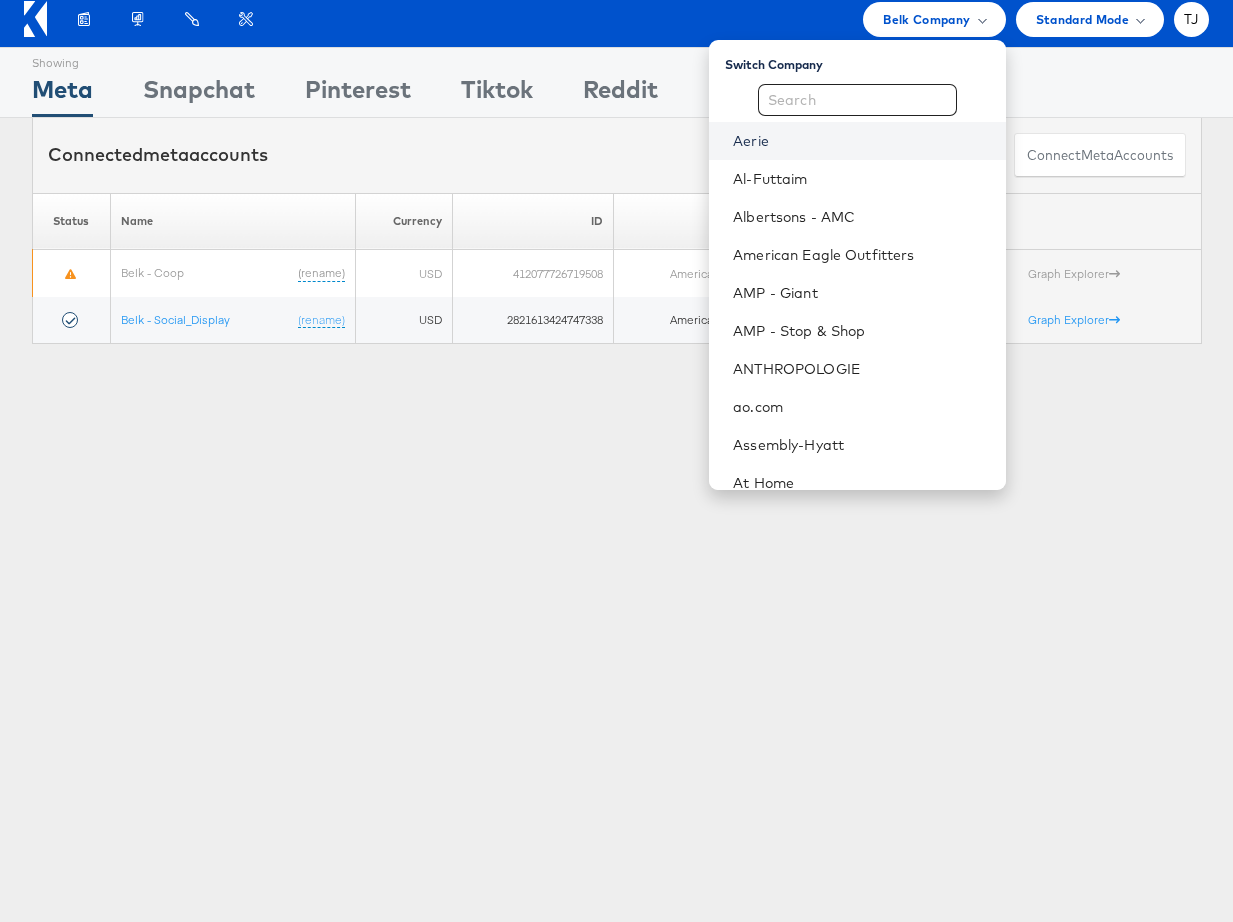 scroll, scrollTop: 8, scrollLeft: 0, axis: vertical 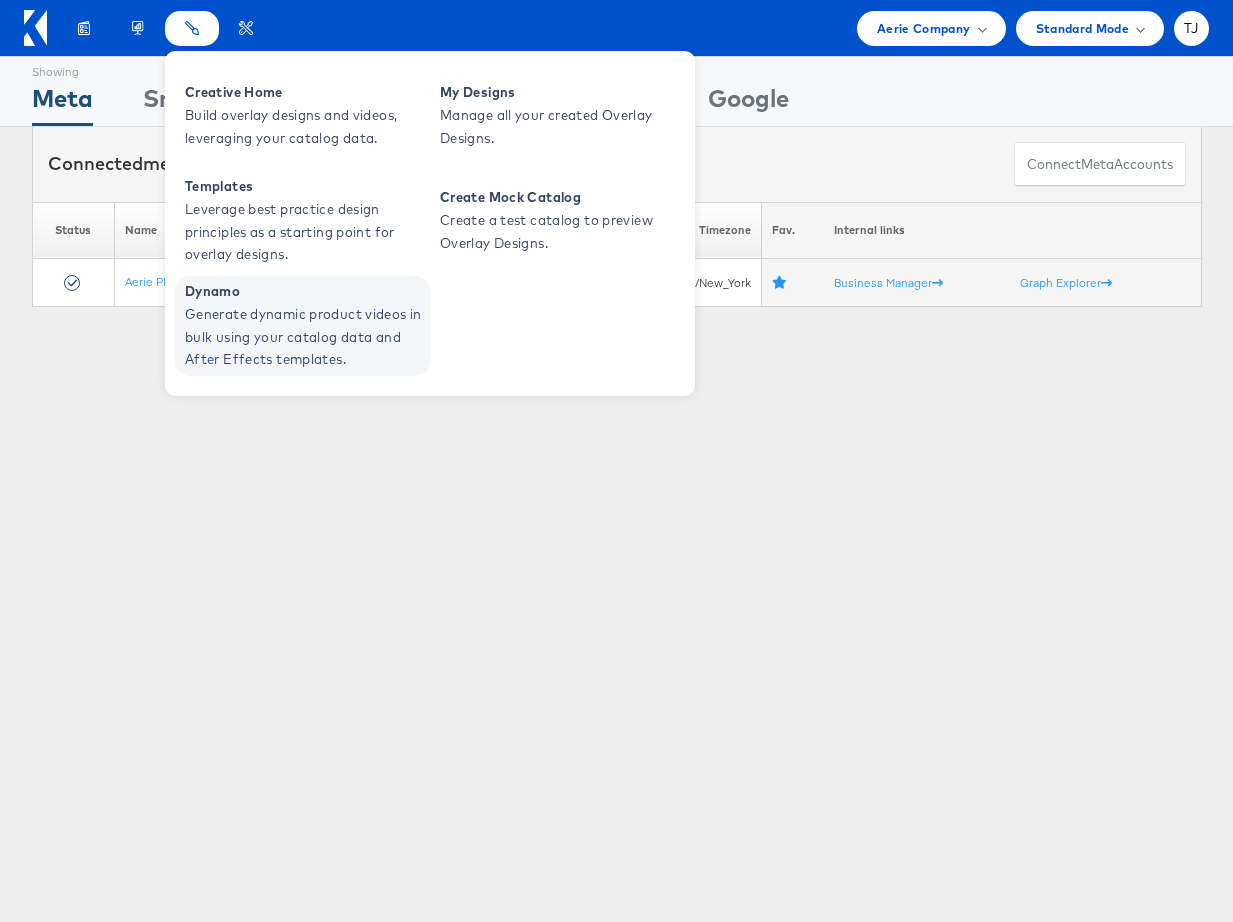 click on "Dynamo
Generate dynamic product videos in bulk using your catalog data and After Effects templates." at bounding box center (302, 326) 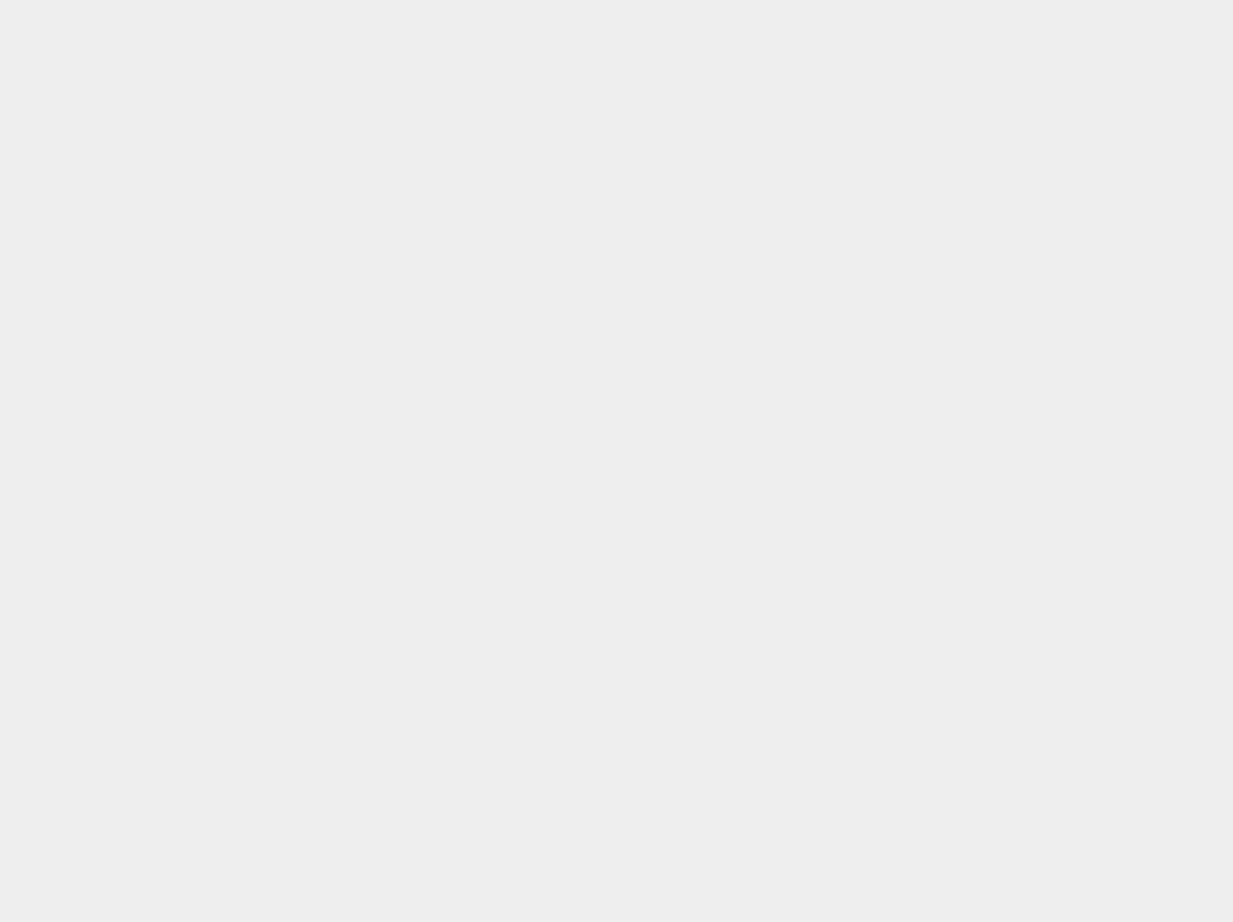 scroll, scrollTop: 0, scrollLeft: 0, axis: both 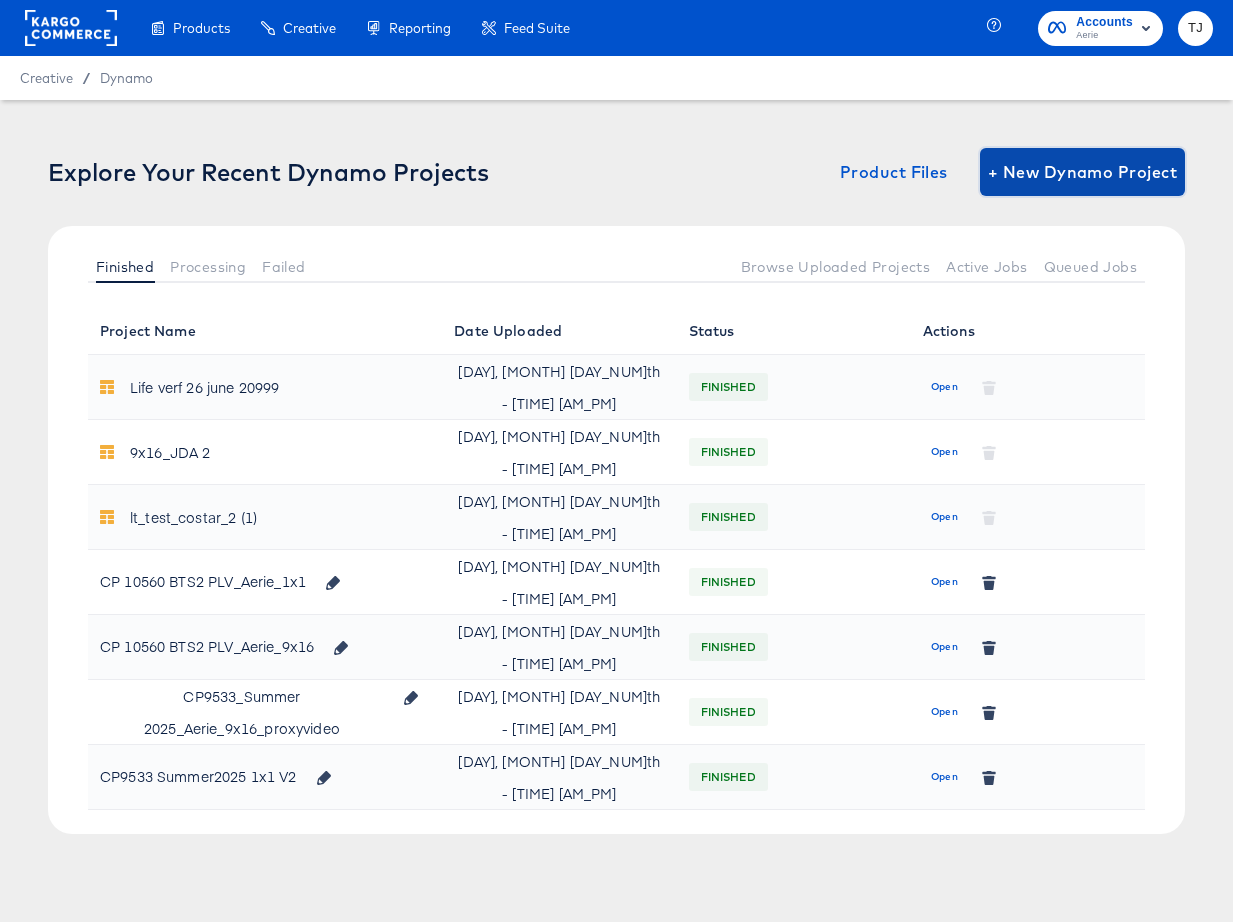 click on "+ New Dynamo Project" at bounding box center (1082, 172) 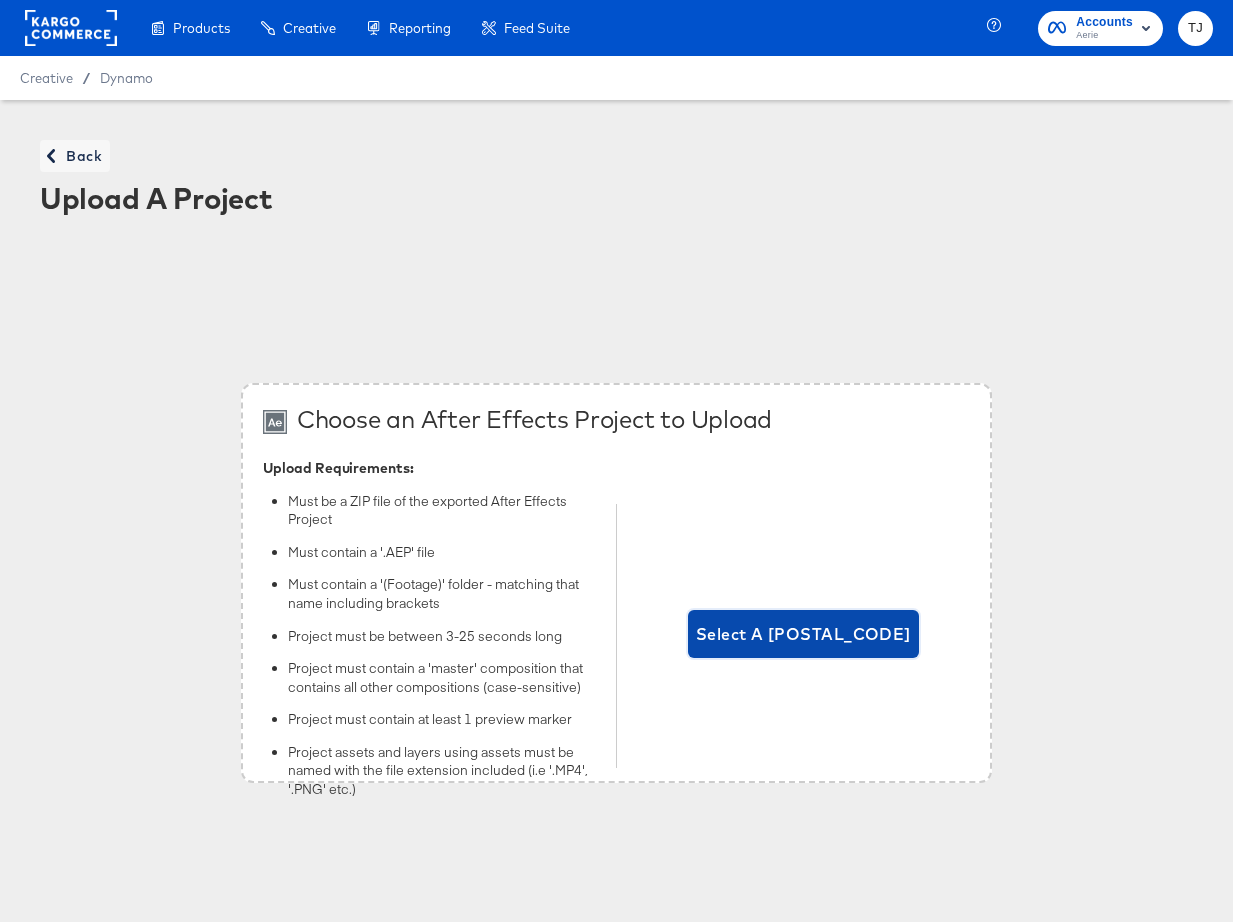 click on "Select A ZIP" at bounding box center [803, 634] 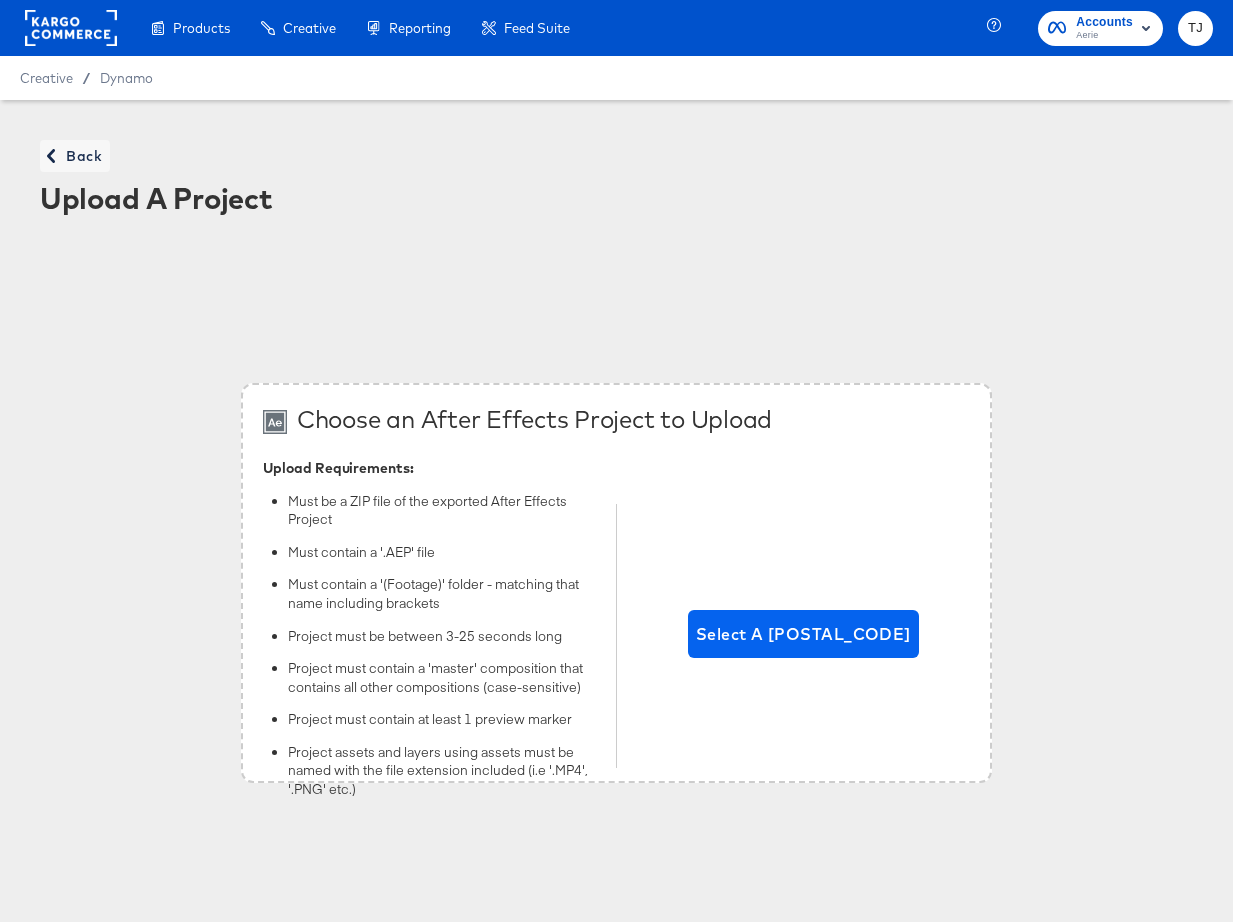 click on "Select A ZIP" at bounding box center (803, 636) 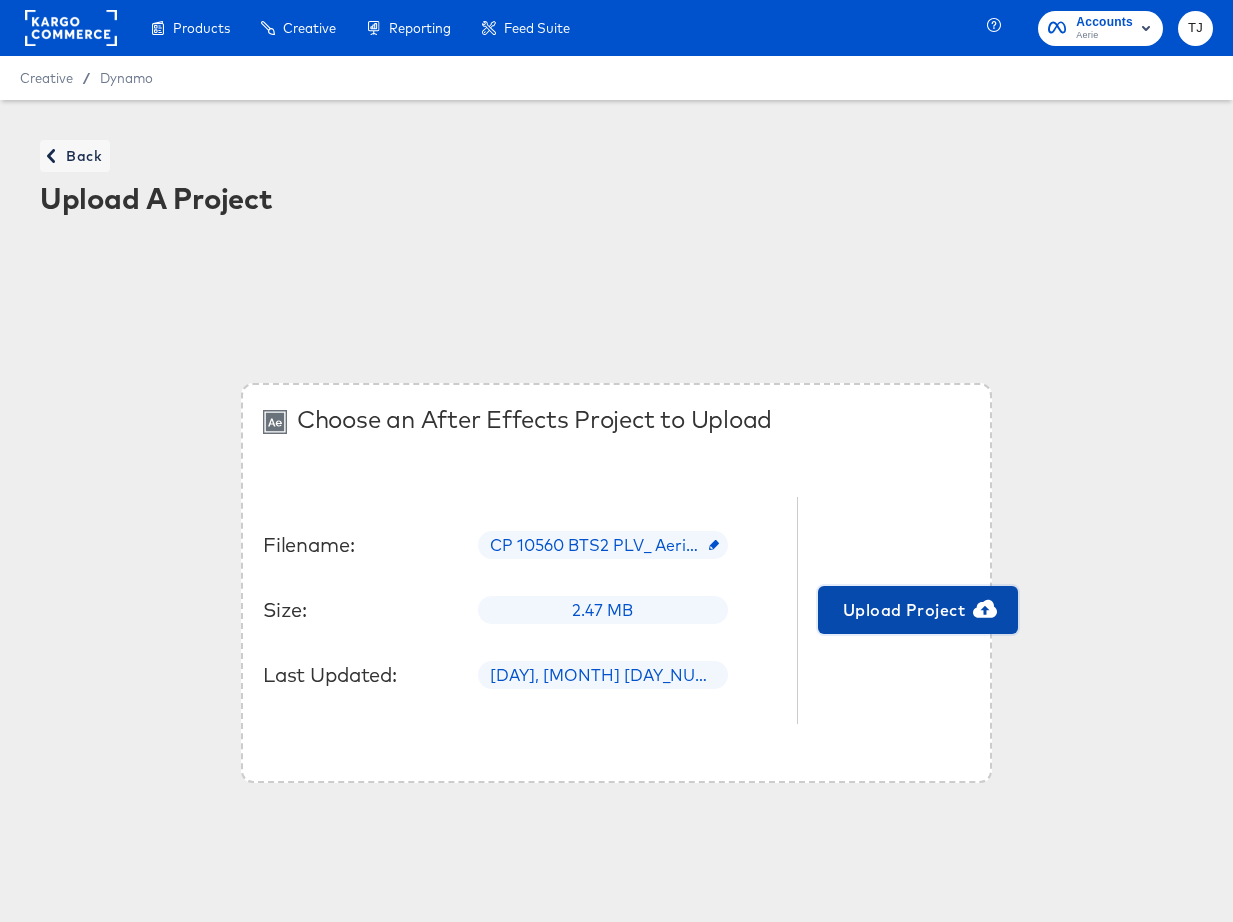 click on "Upload Project" at bounding box center [918, 610] 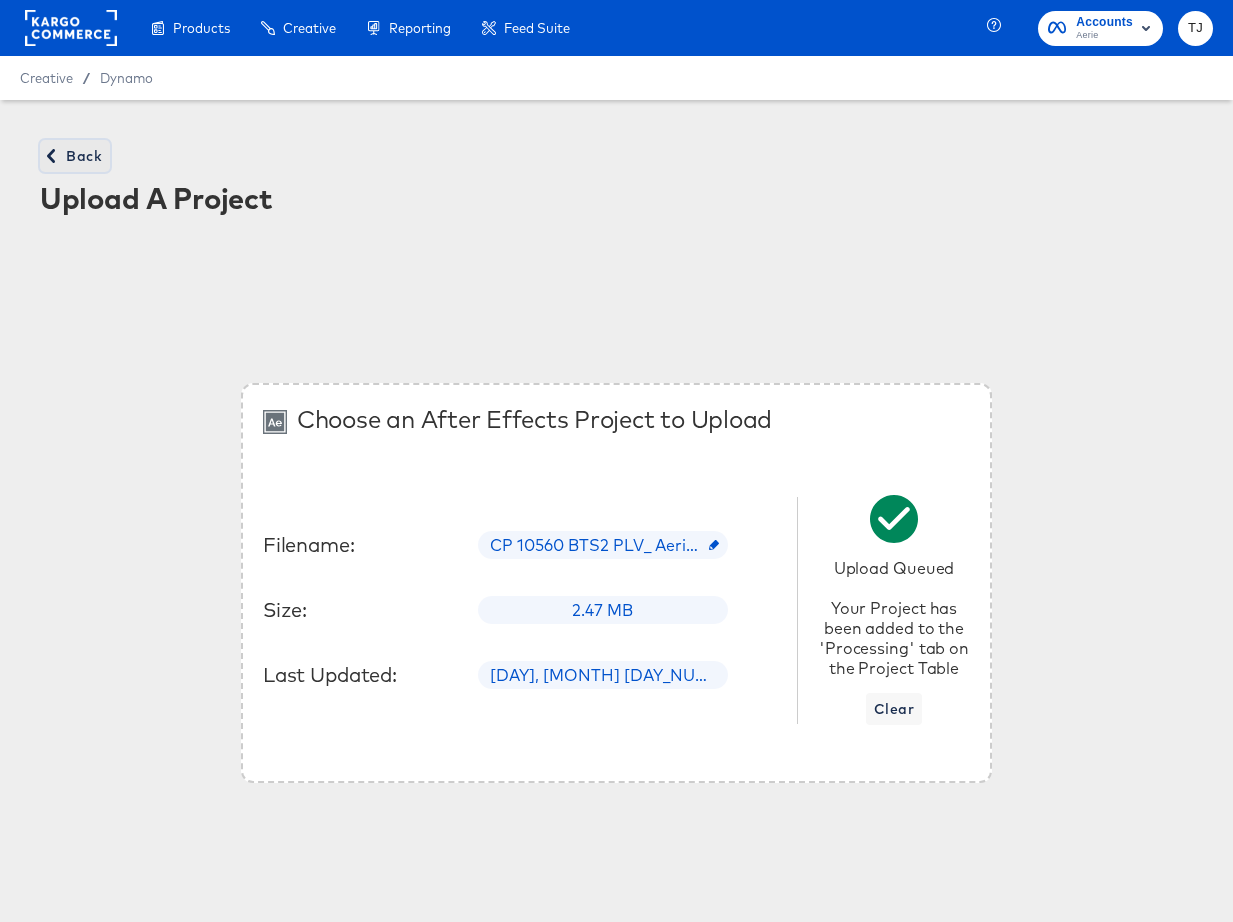 click on "Back" at bounding box center [75, 156] 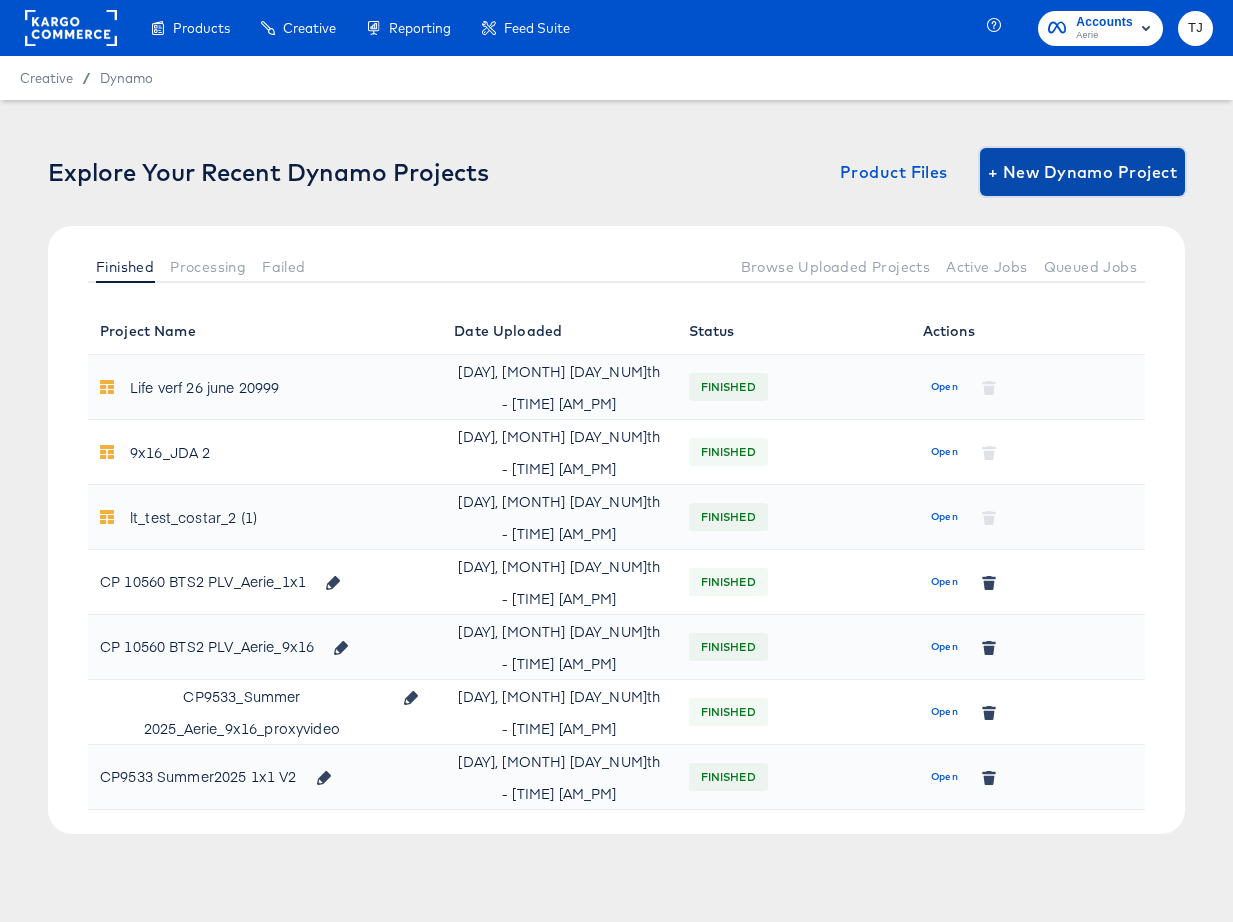click on "+ New Dynamo Project" at bounding box center (1082, 172) 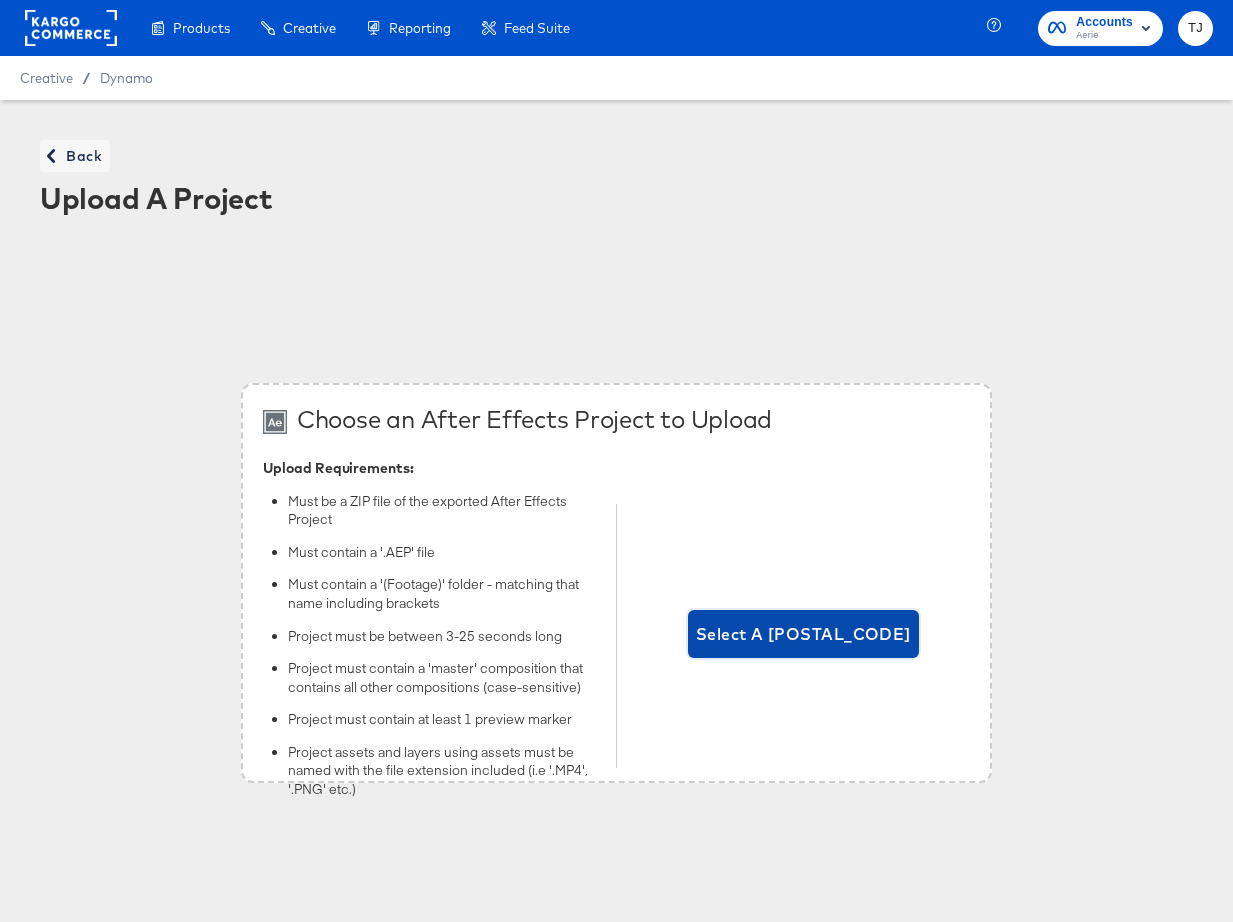 click on "Select A ZIP" at bounding box center (803, 634) 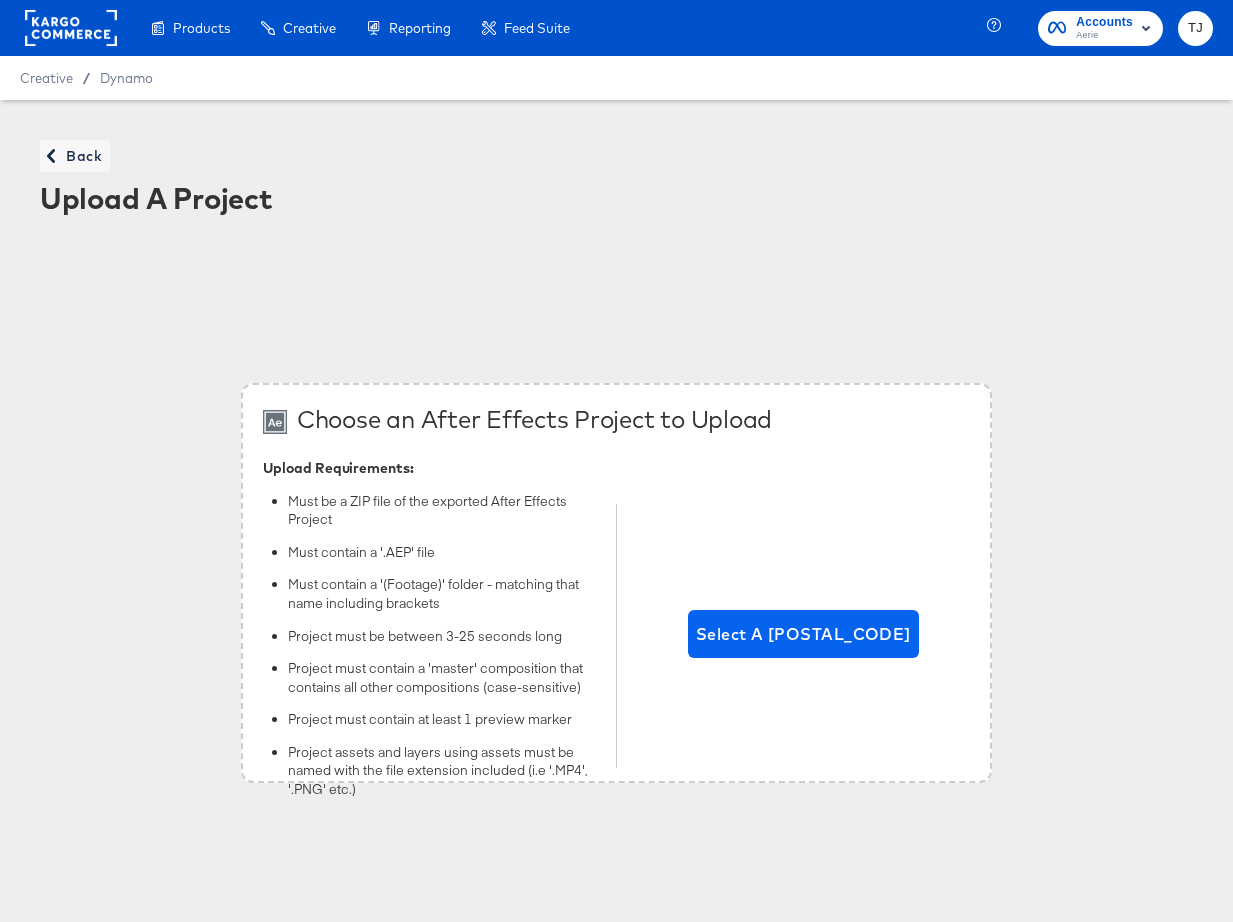 click on "Select A ZIP" at bounding box center [803, 636] 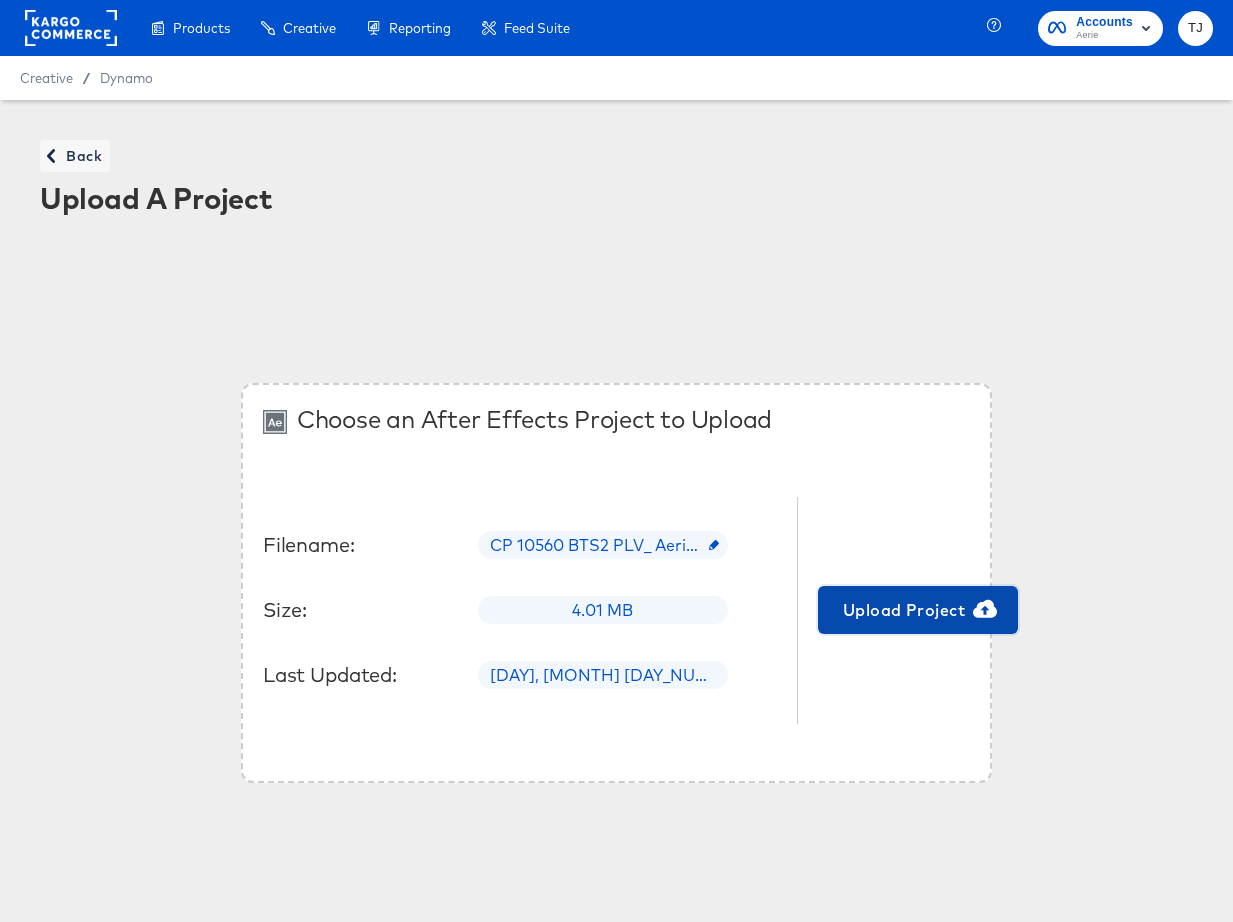 click on "Upload Project" at bounding box center [918, 610] 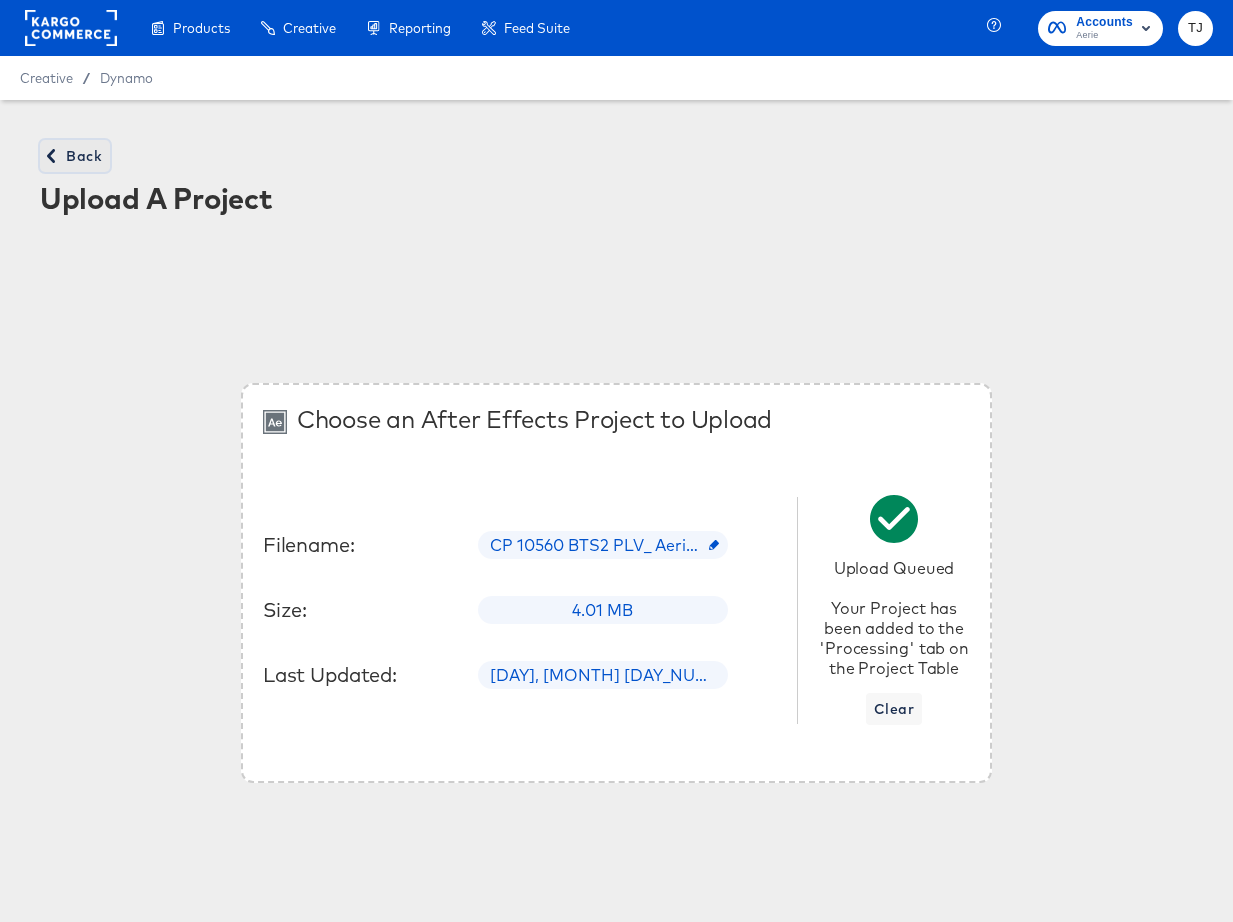 click on "Back" at bounding box center (75, 156) 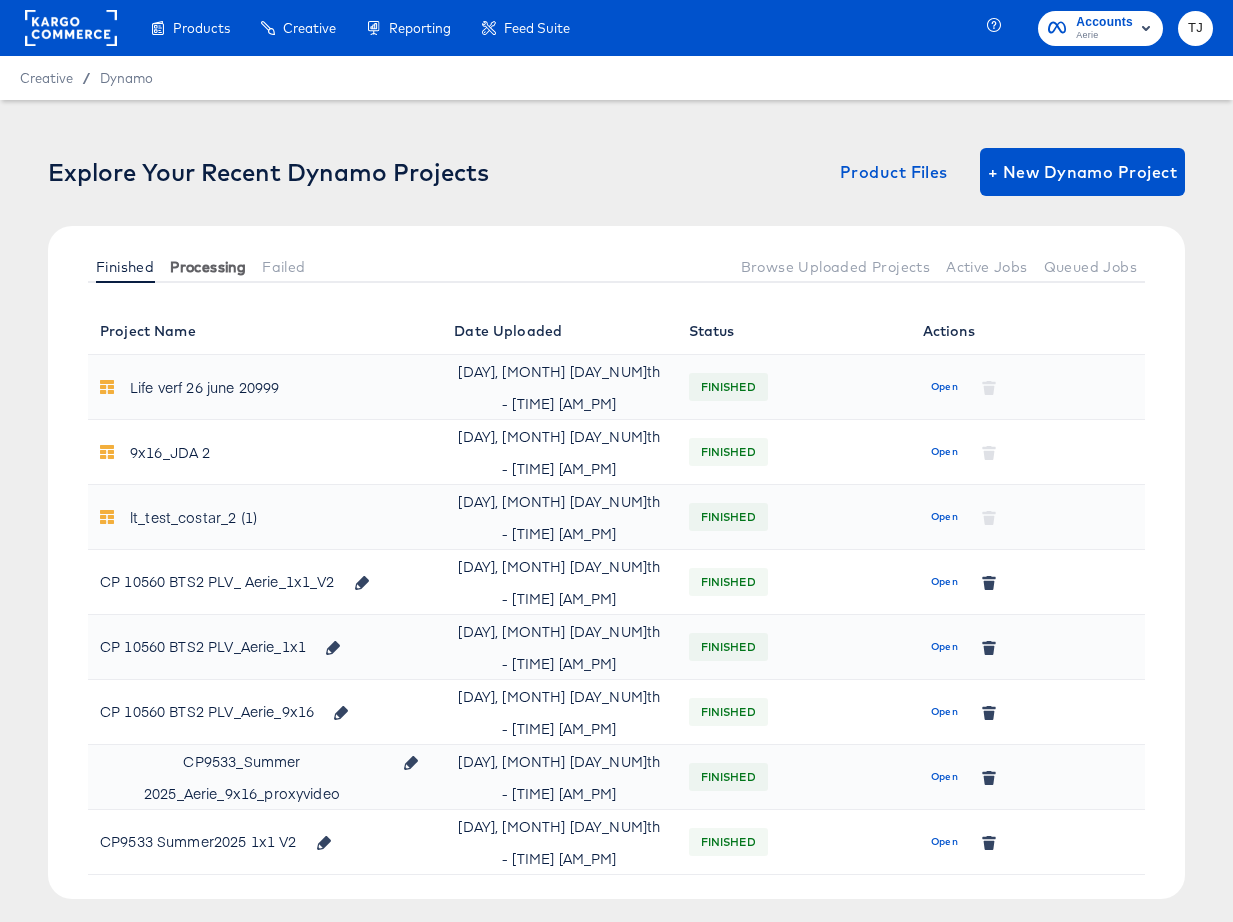 click on "Processing" at bounding box center [208, 267] 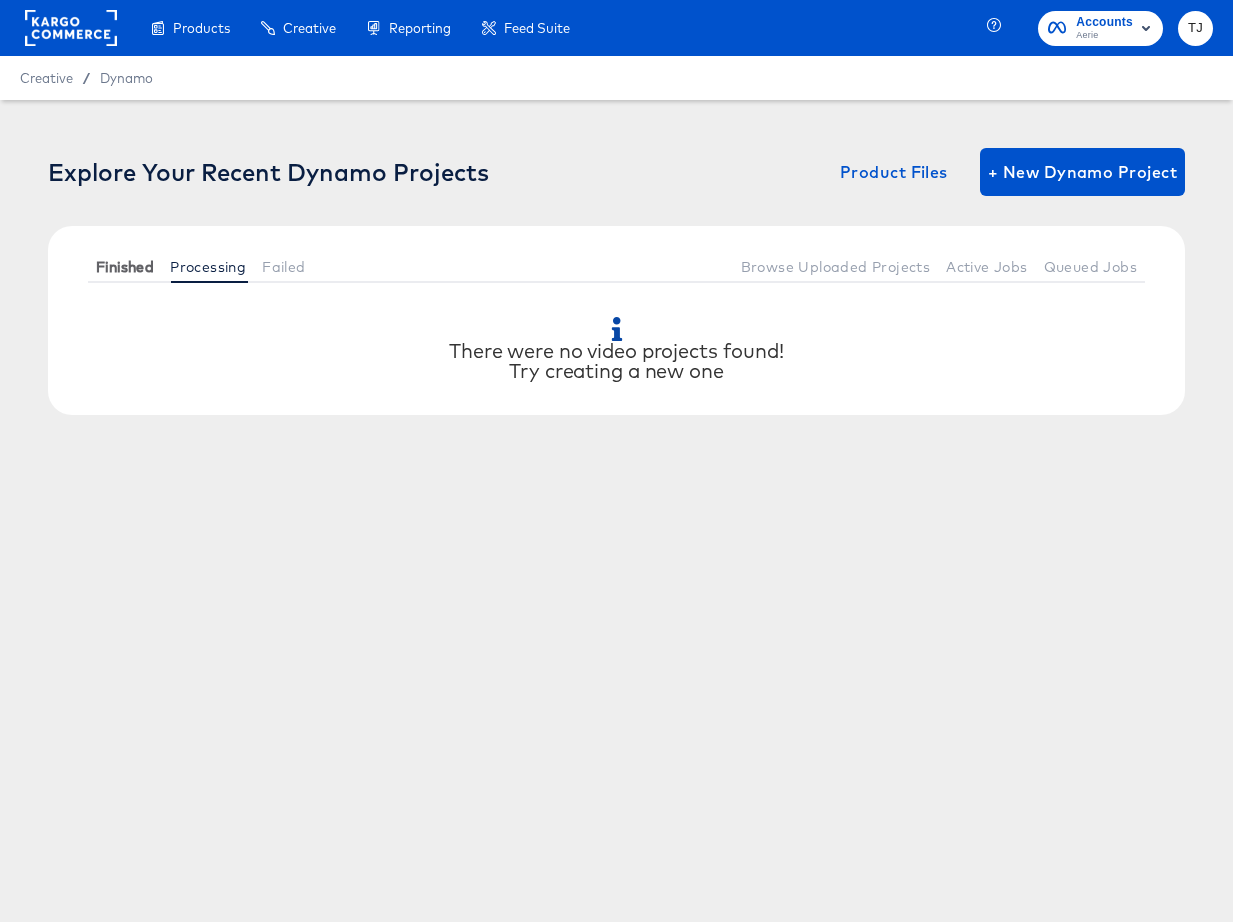 click on "Finished" at bounding box center [125, 267] 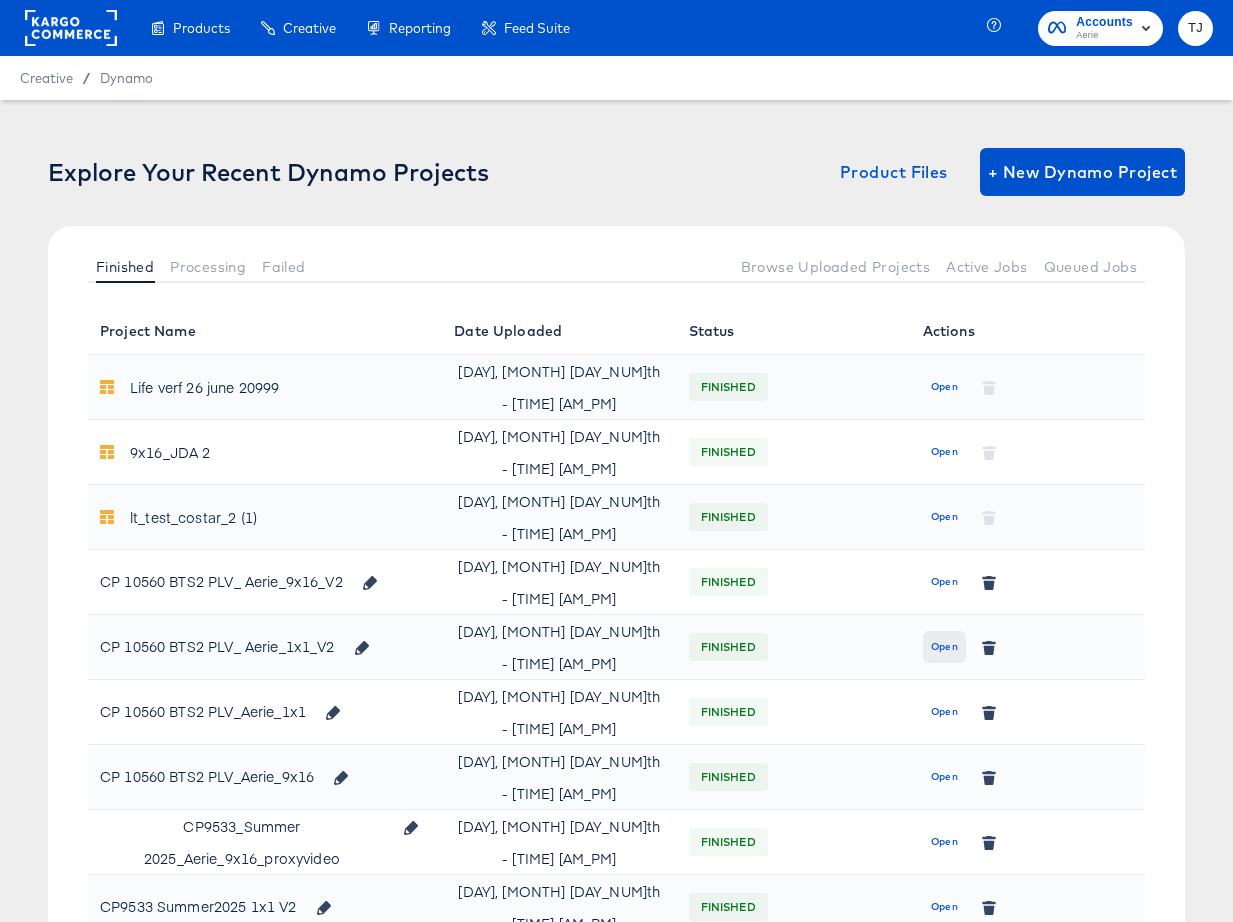 click on "Open" at bounding box center (944, 647) 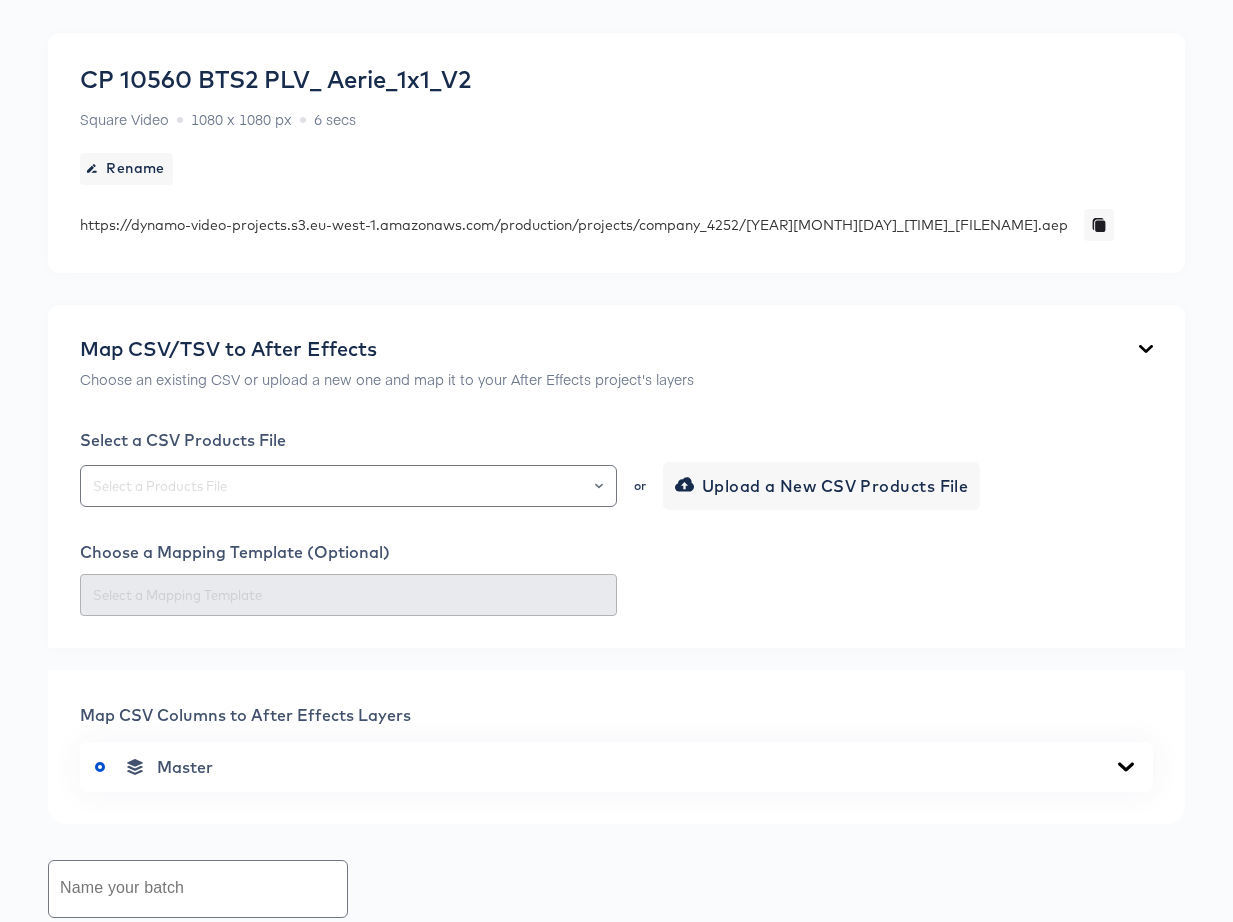scroll, scrollTop: 154, scrollLeft: 0, axis: vertical 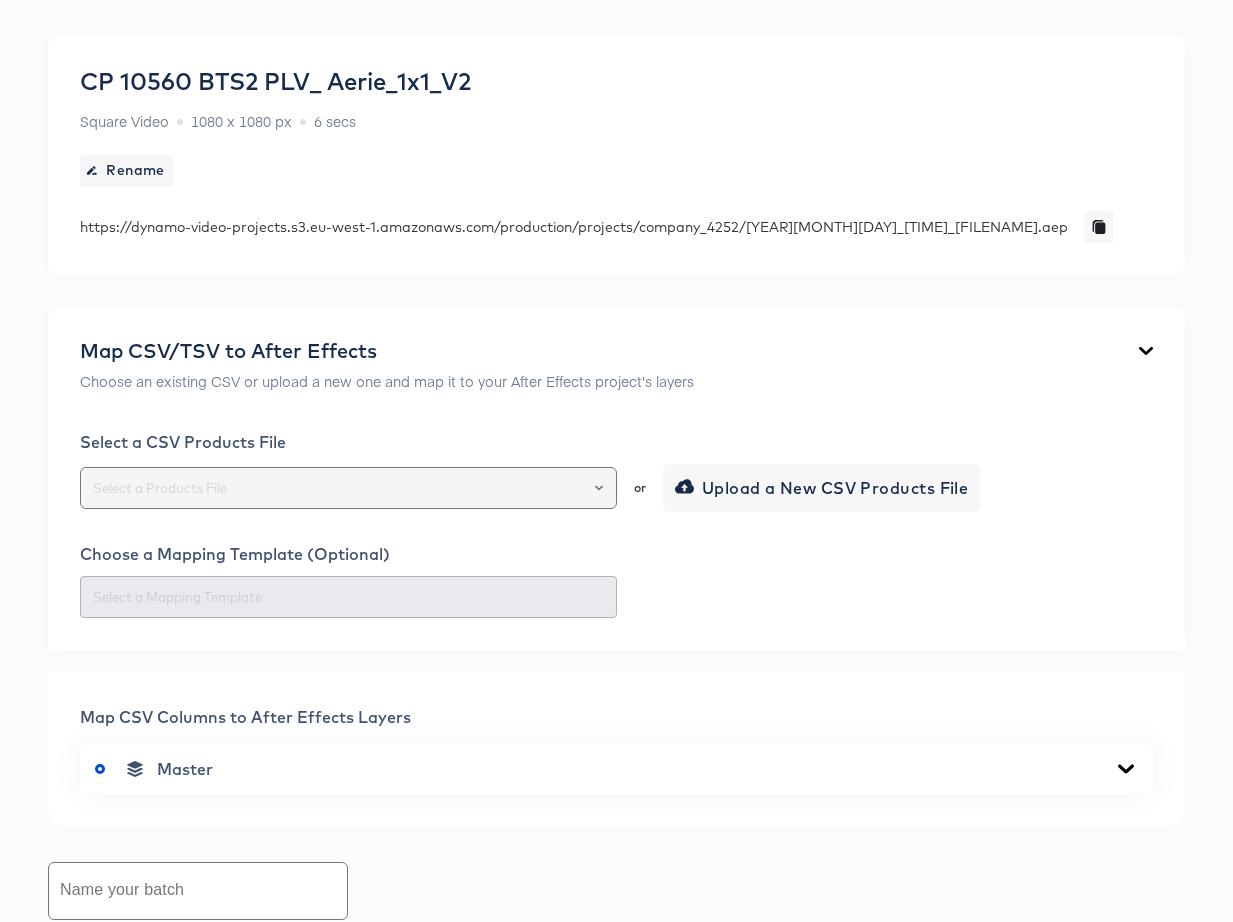 click 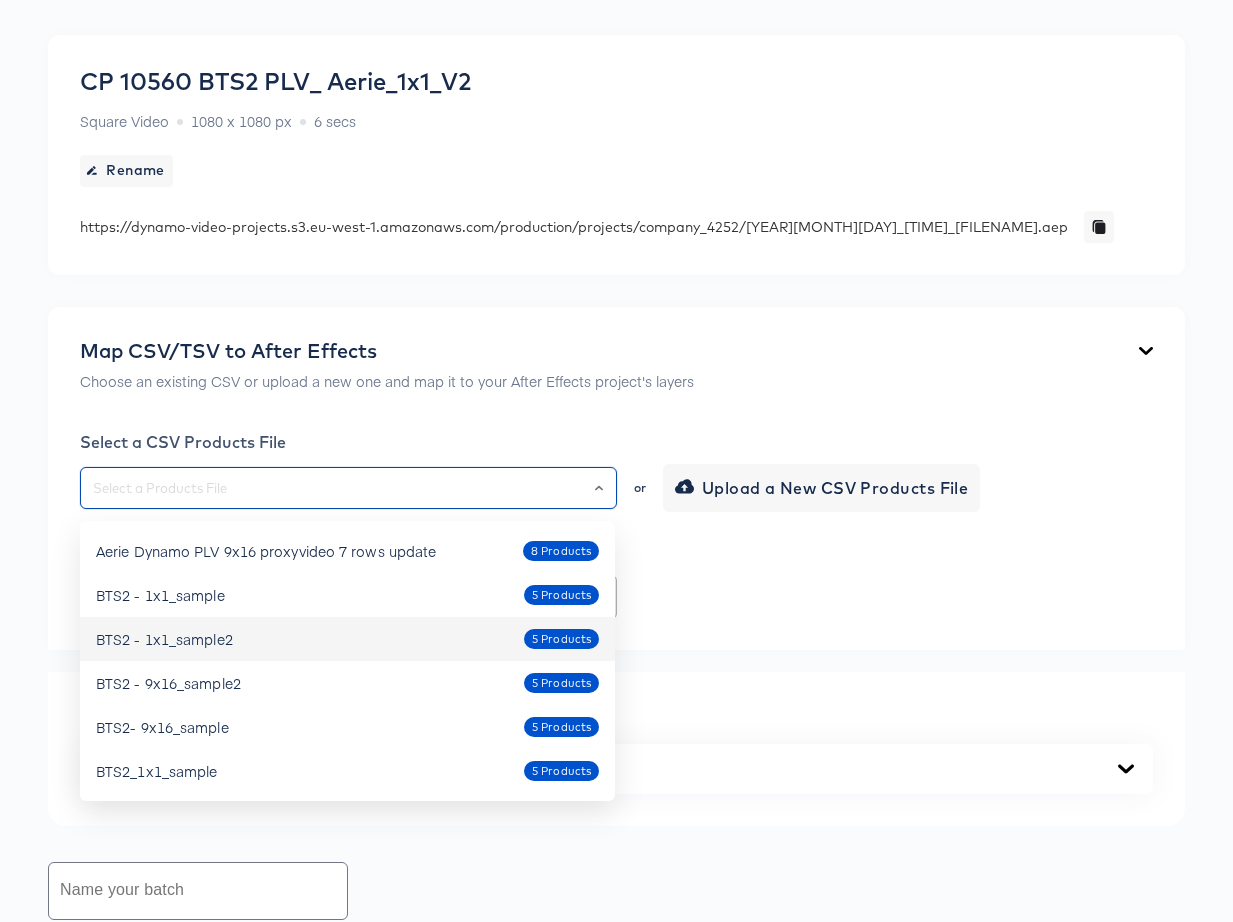 click on "BTS2 - 1x1_sample2 5 Products" at bounding box center [347, 639] 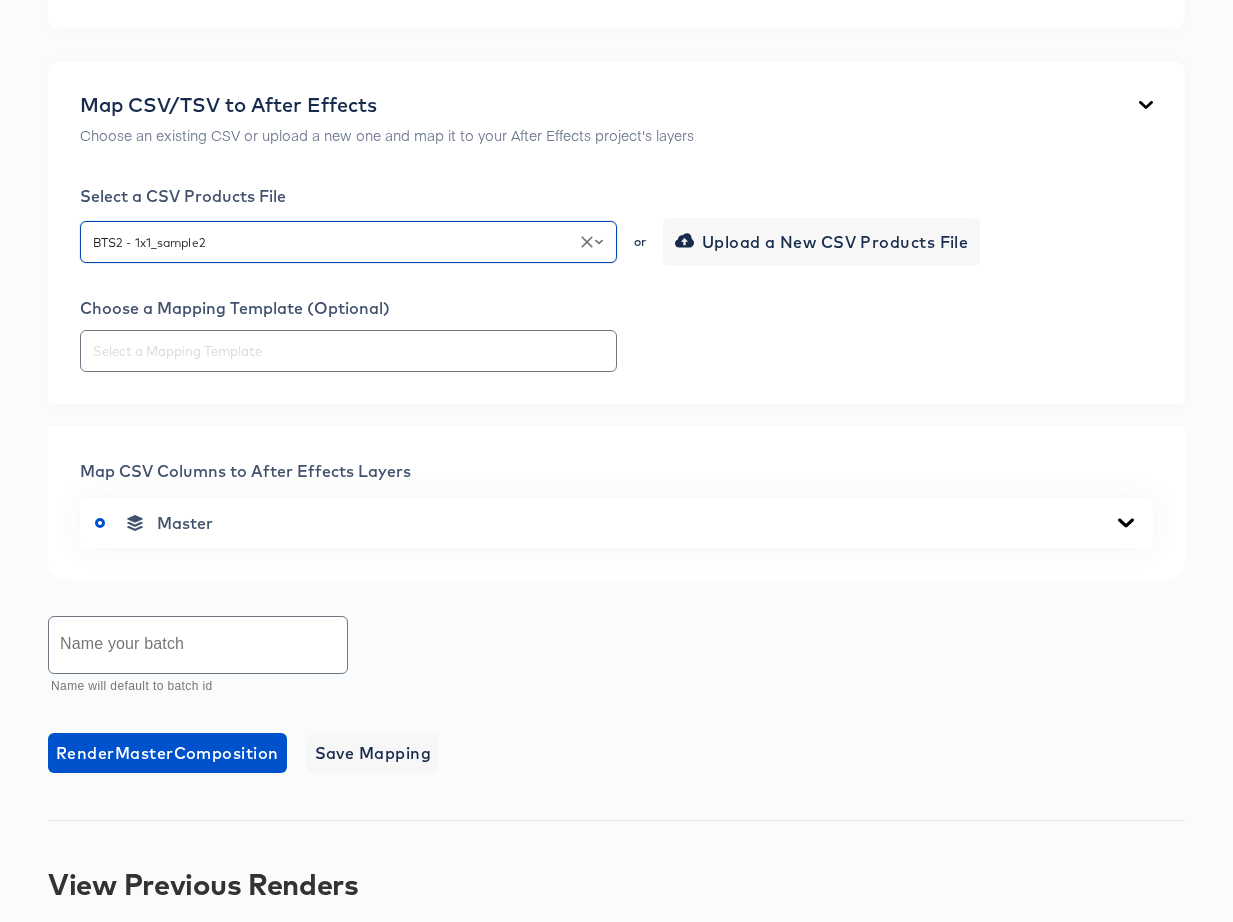 scroll, scrollTop: 401, scrollLeft: 0, axis: vertical 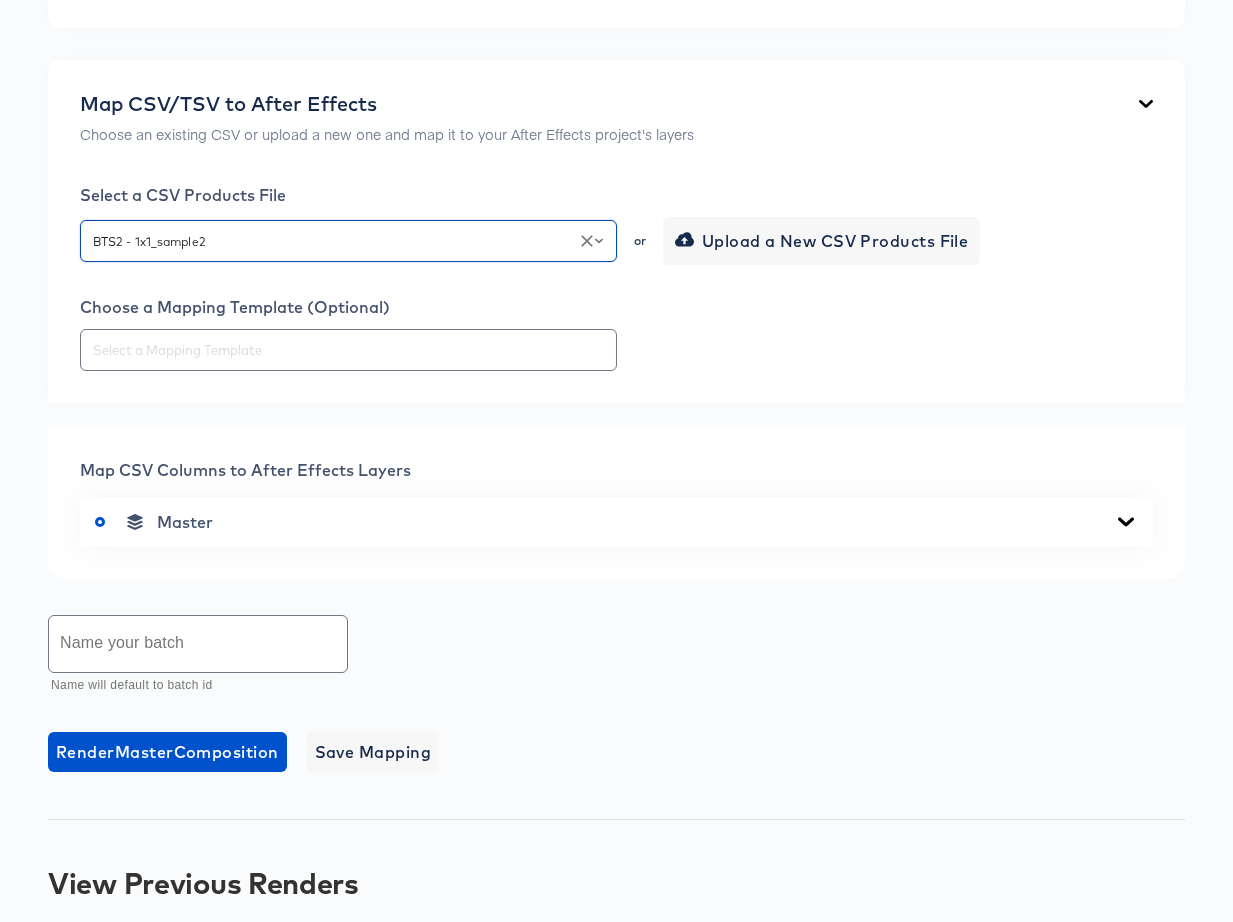 click on "Master" at bounding box center (616, 522) 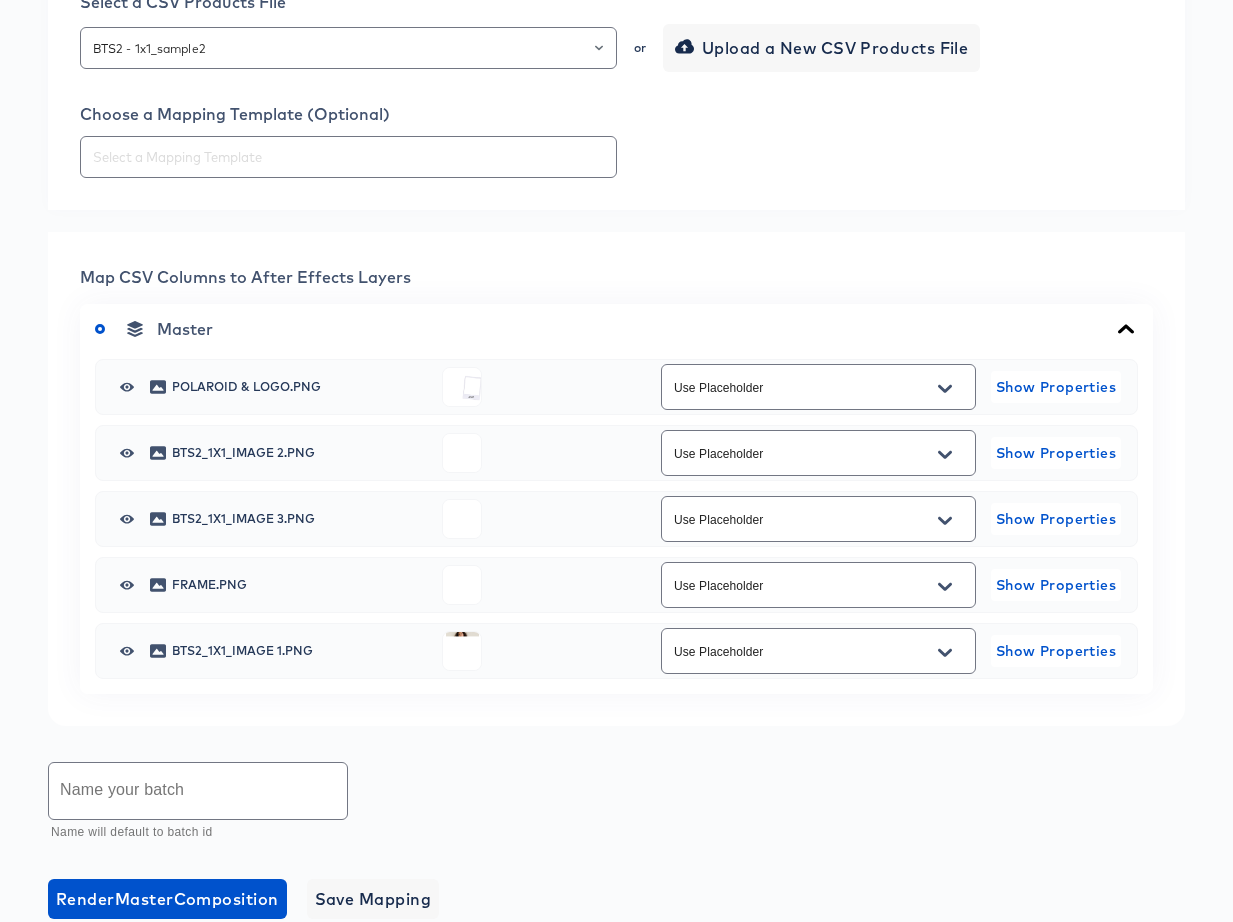 scroll, scrollTop: 595, scrollLeft: 0, axis: vertical 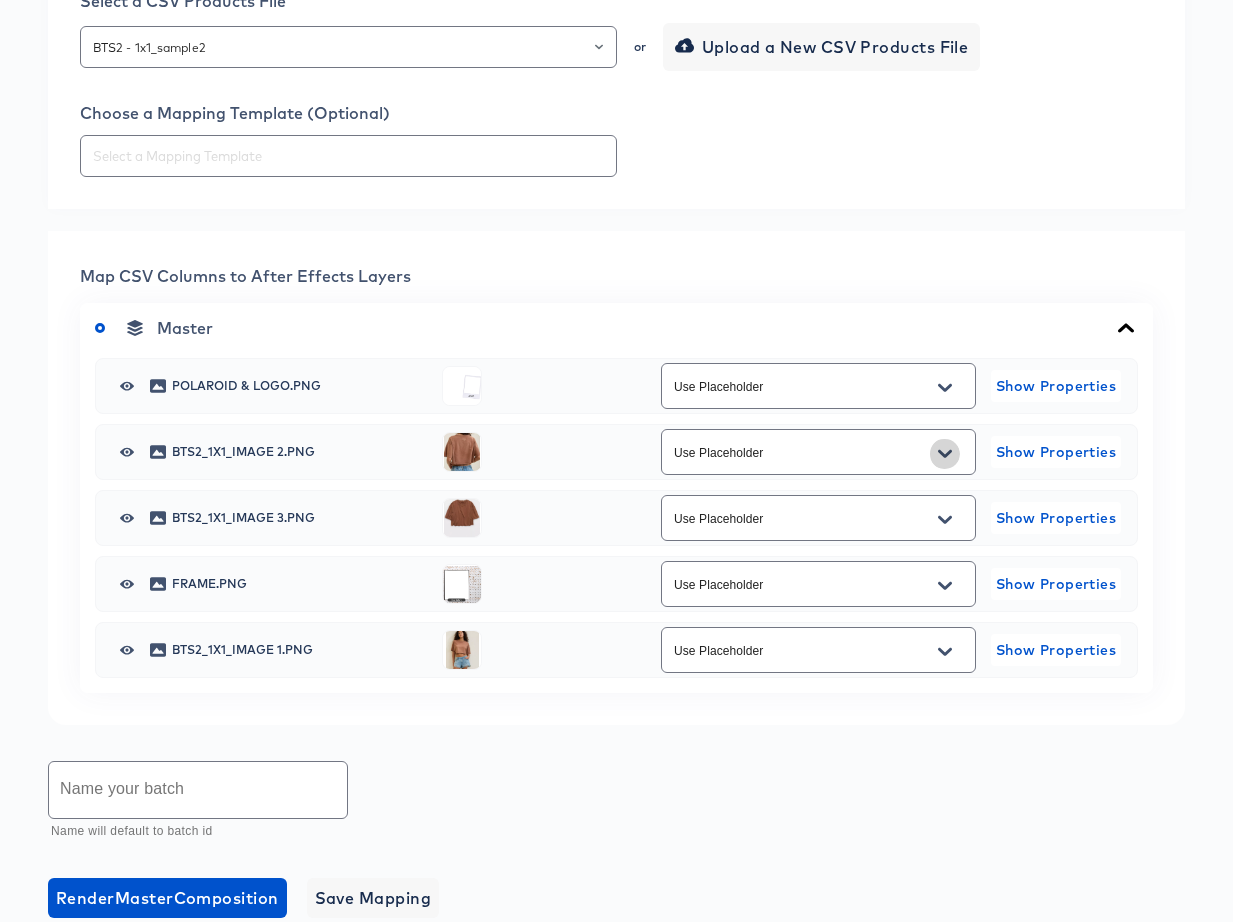 click 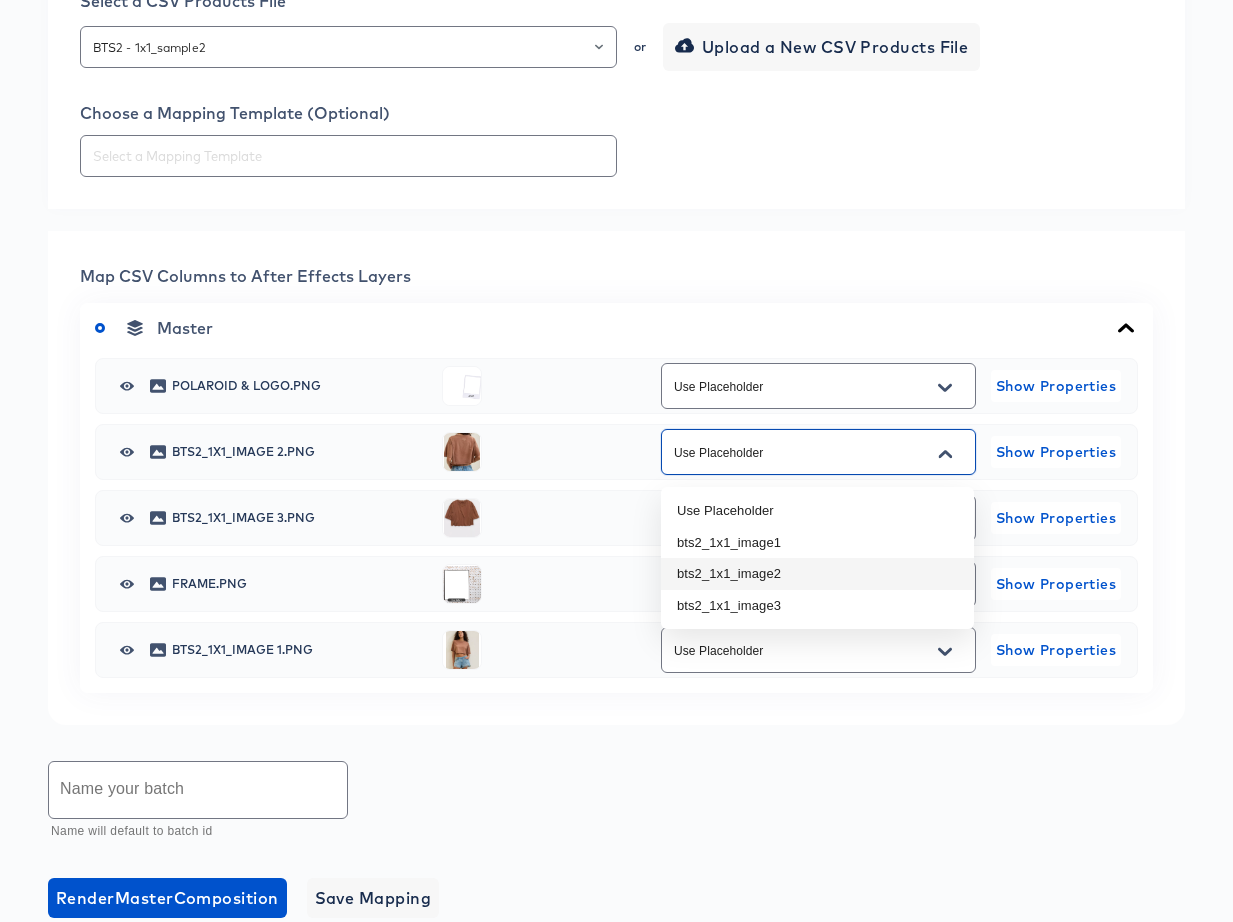 drag, startPoint x: 912, startPoint y: 575, endPoint x: 910, endPoint y: 565, distance: 10.198039 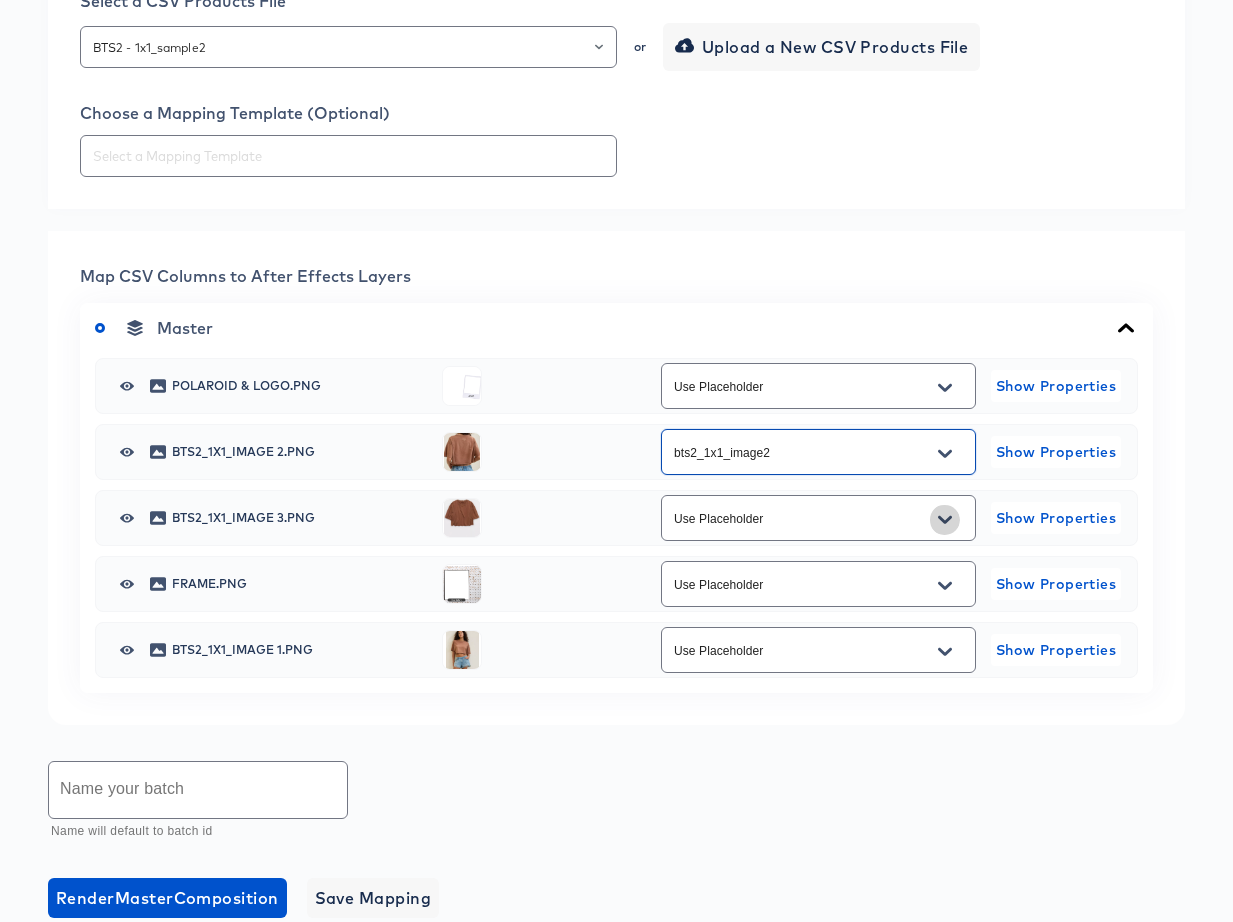 click 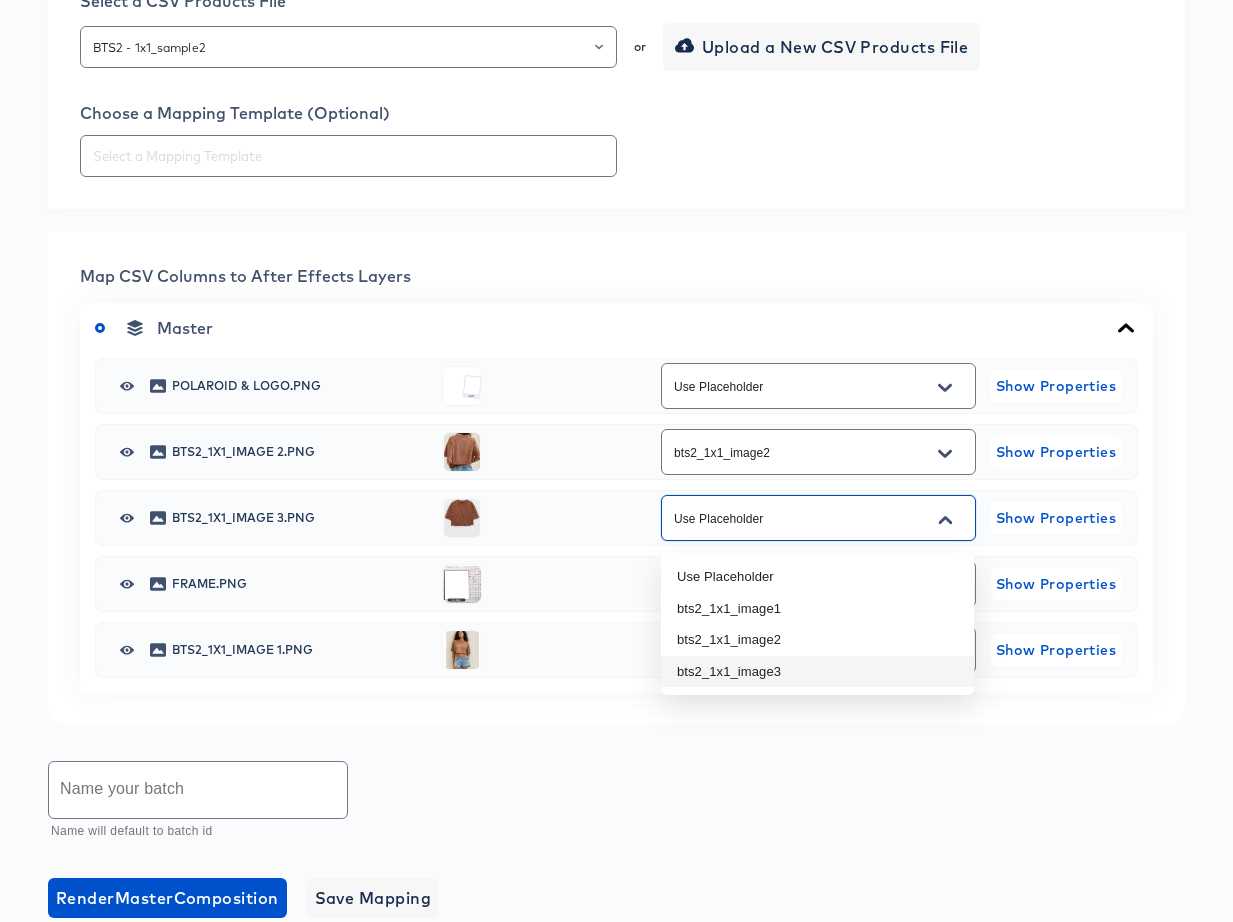 click on "bts2_1x1_image3" at bounding box center [817, 672] 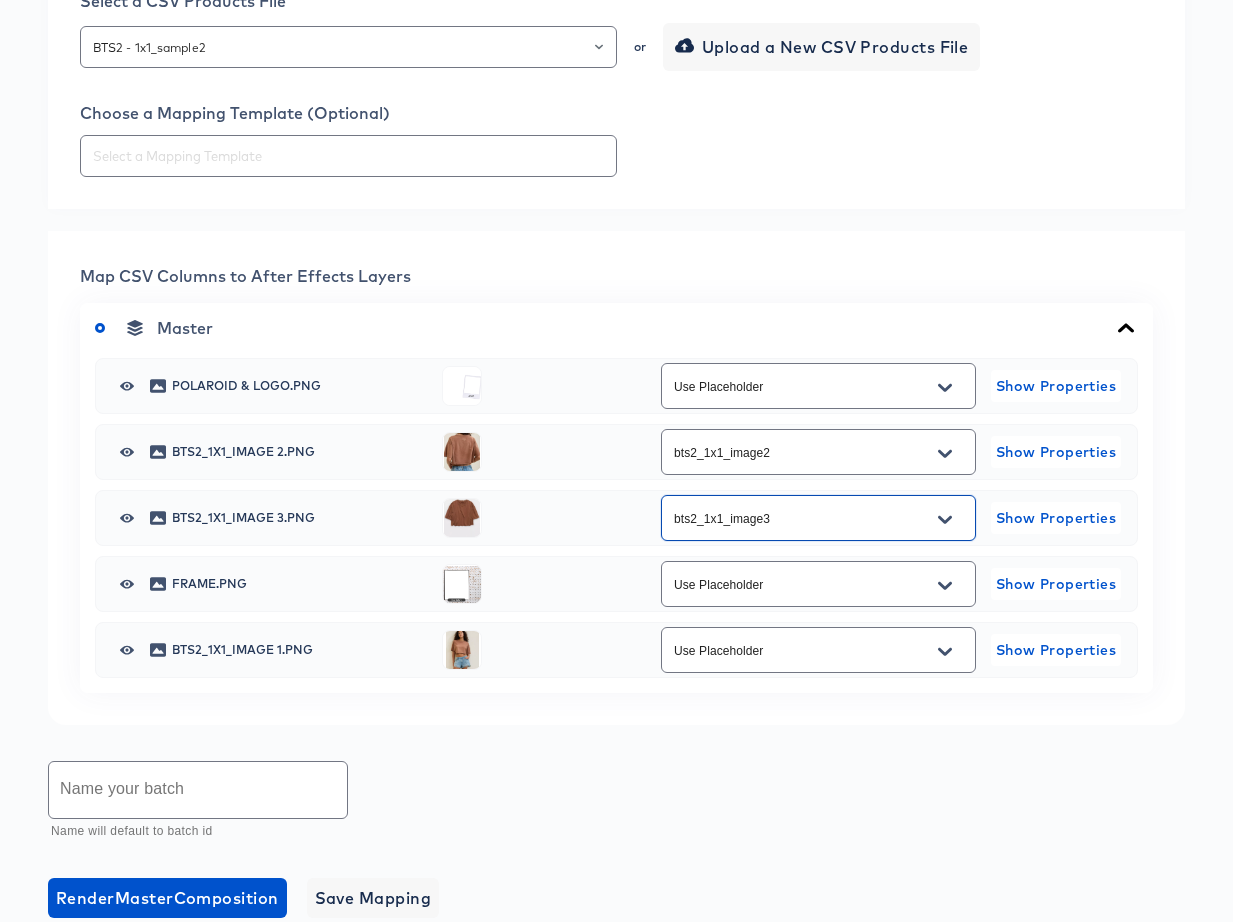 click 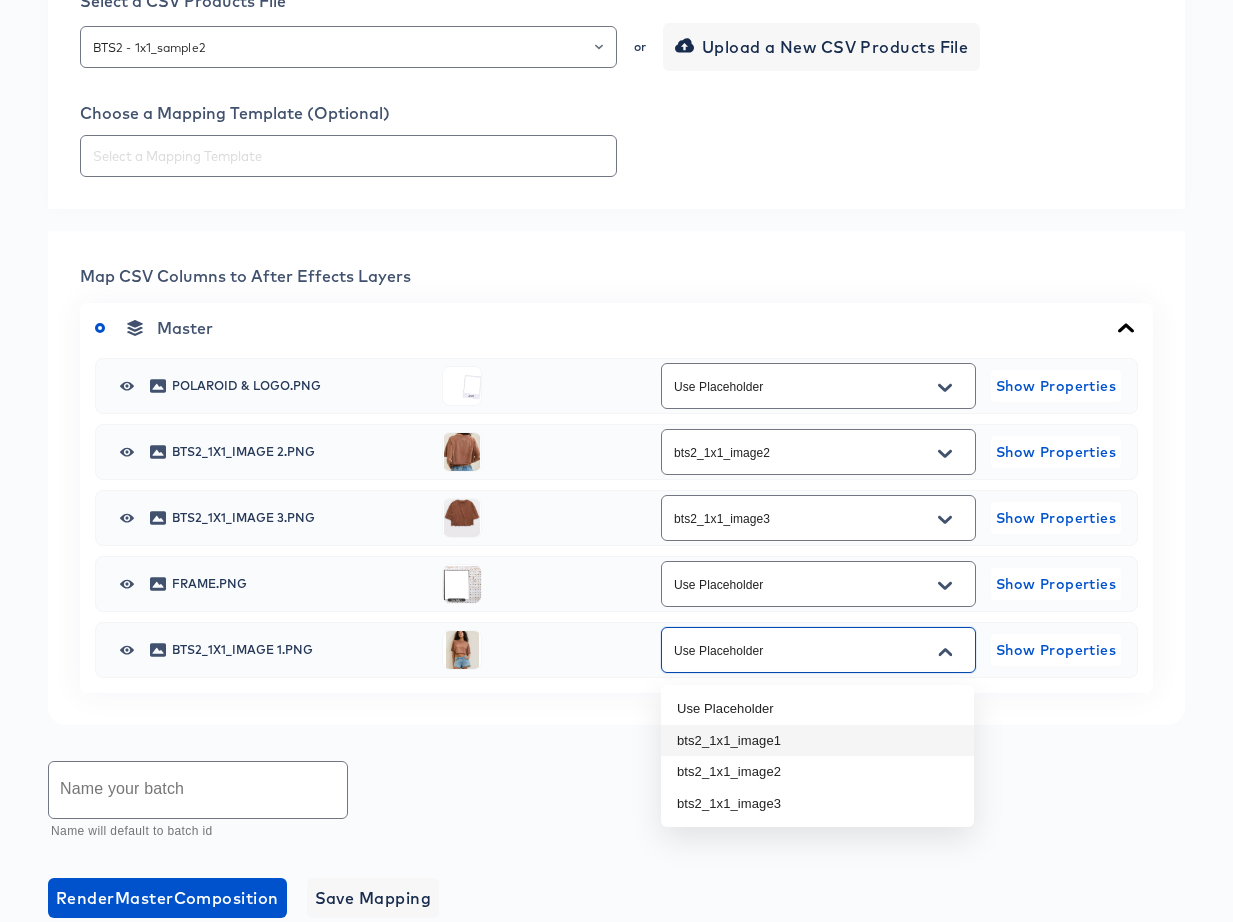 drag, startPoint x: 904, startPoint y: 733, endPoint x: 808, endPoint y: 737, distance: 96.0833 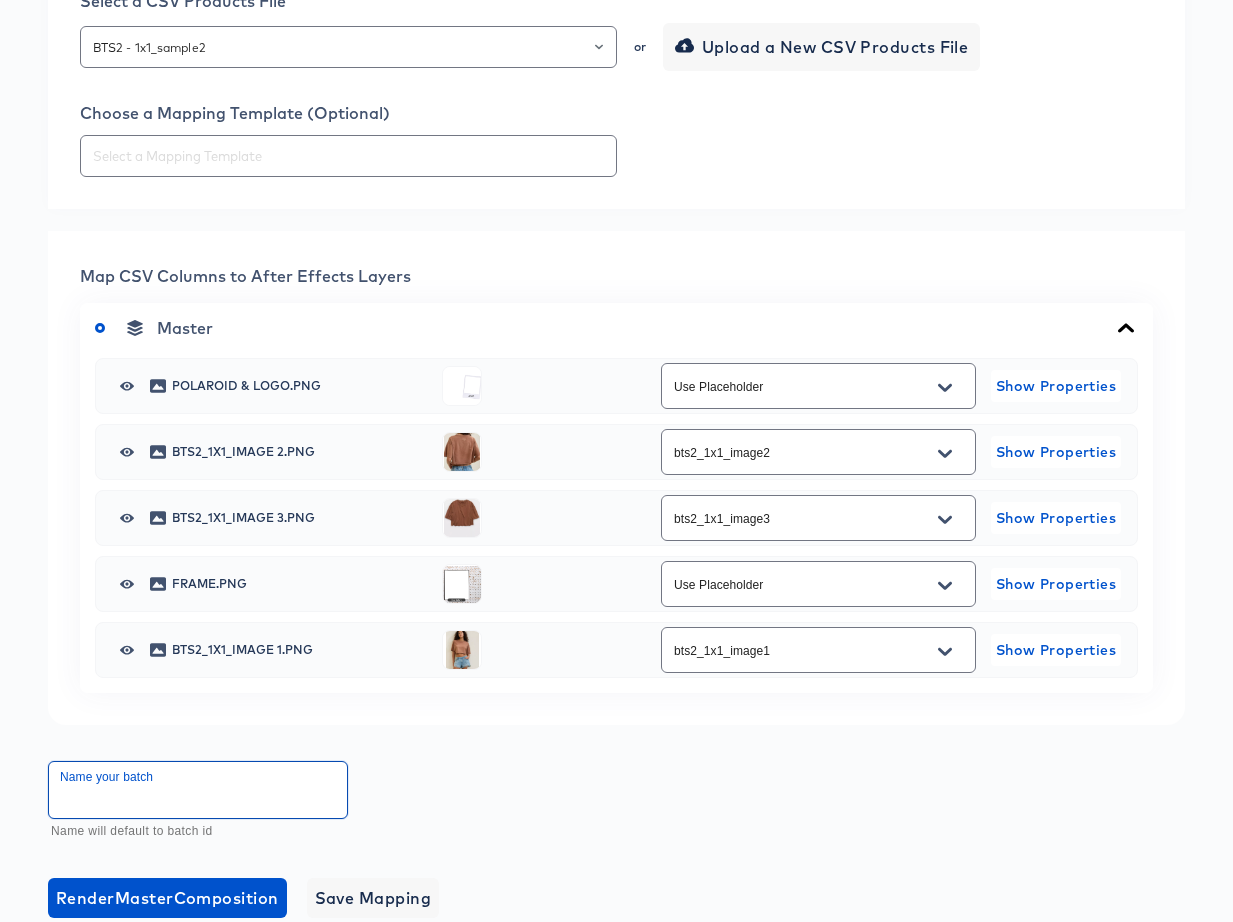 drag, startPoint x: 227, startPoint y: 806, endPoint x: 320, endPoint y: 744, distance: 111.77209 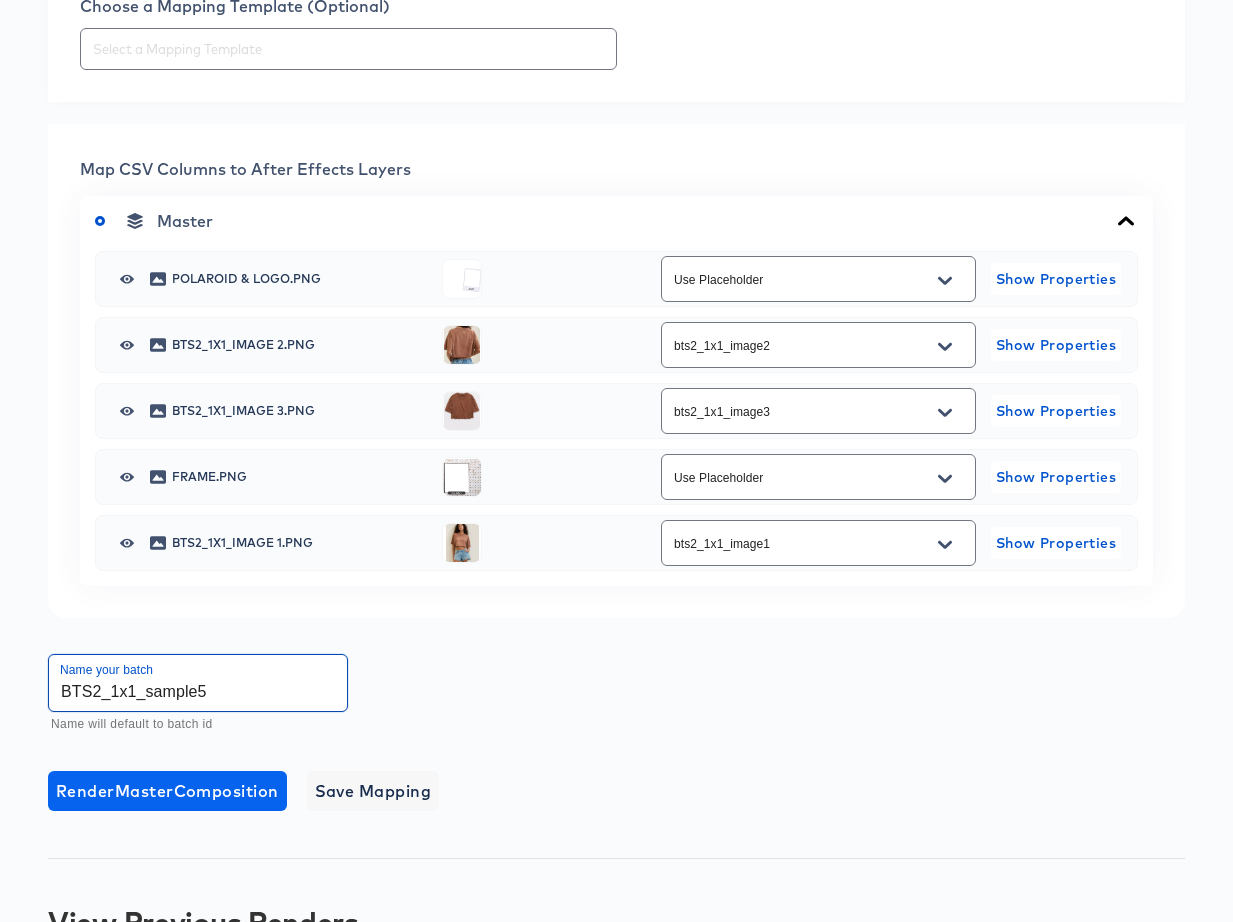 scroll, scrollTop: 704, scrollLeft: 0, axis: vertical 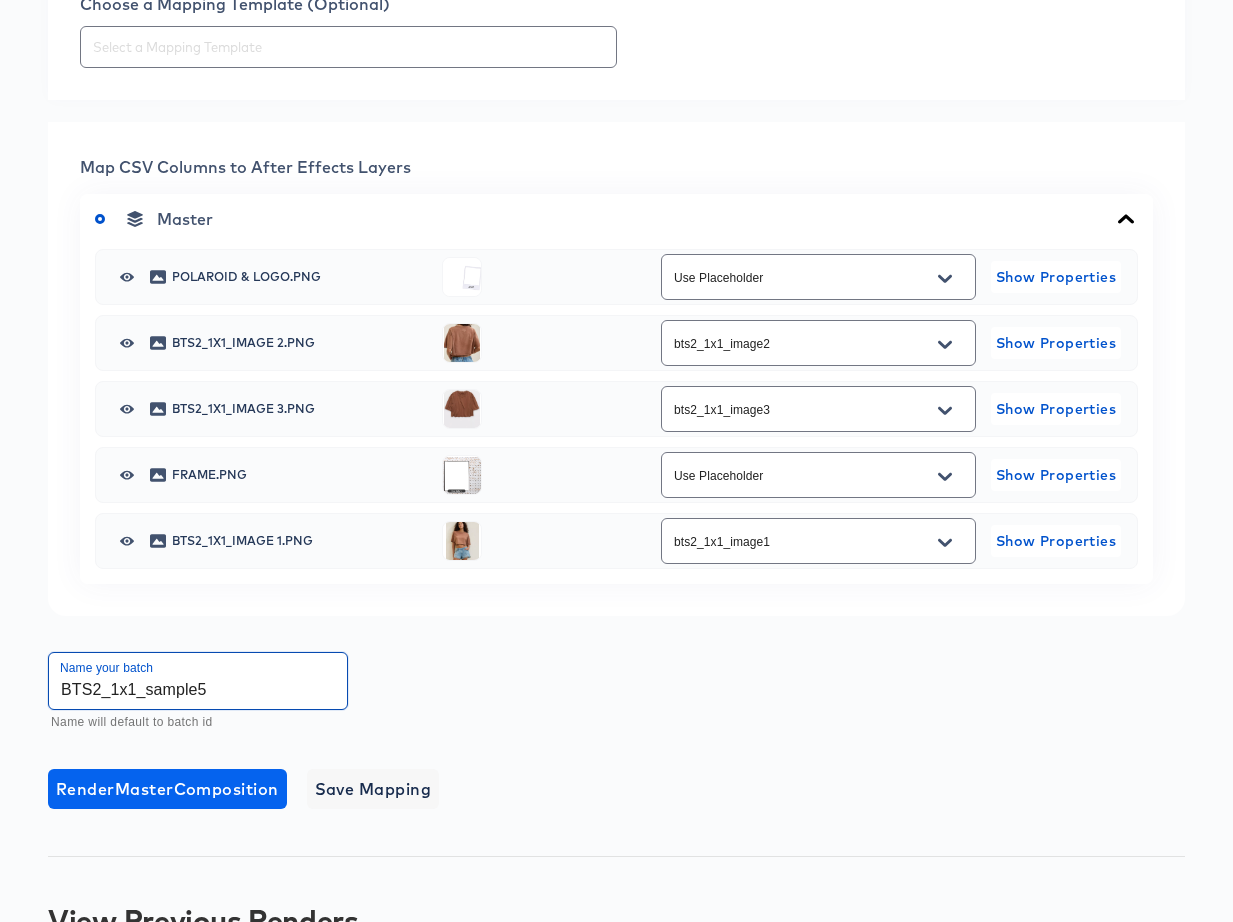 type on "BTS2_1x1_sample5" 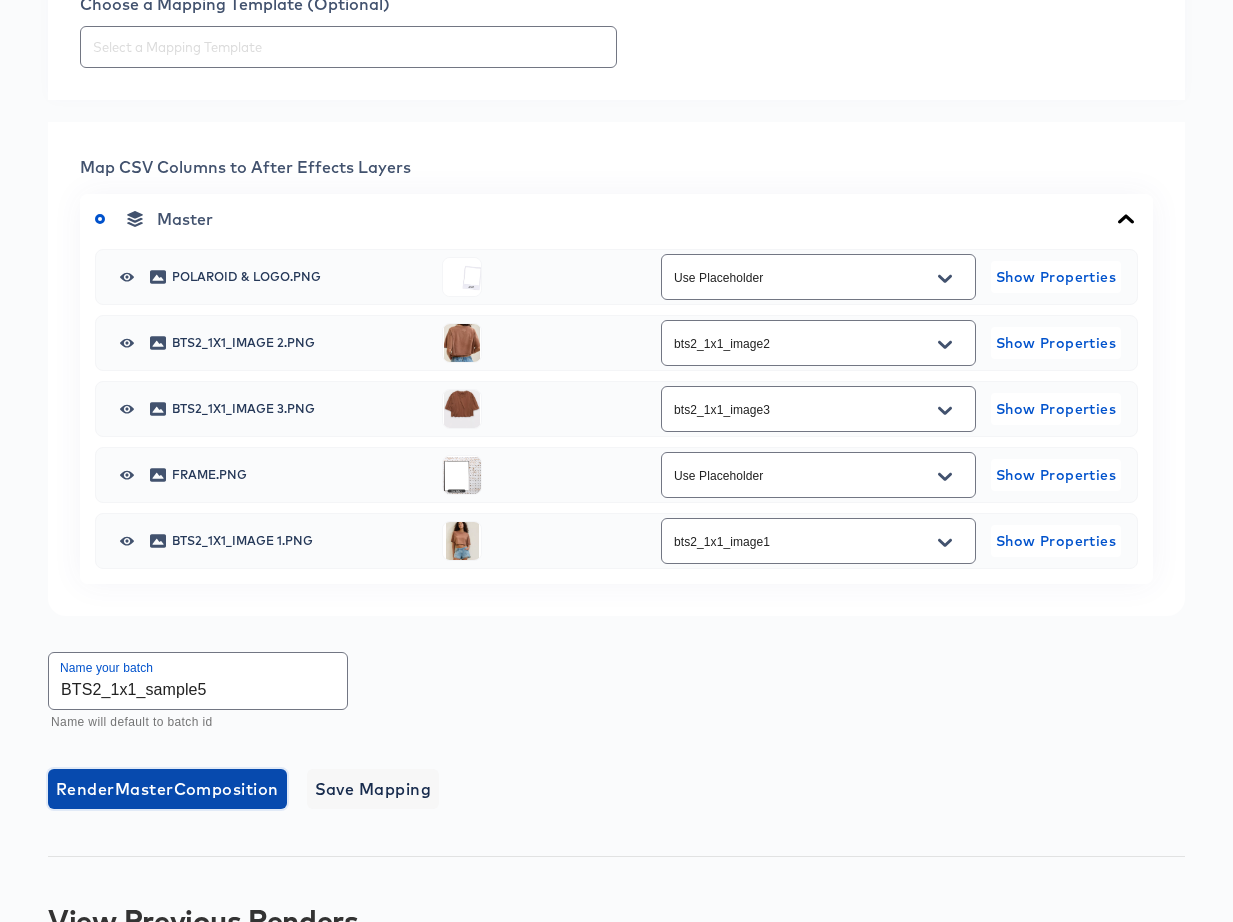click on "Render  Master  Composition" at bounding box center (167, 789) 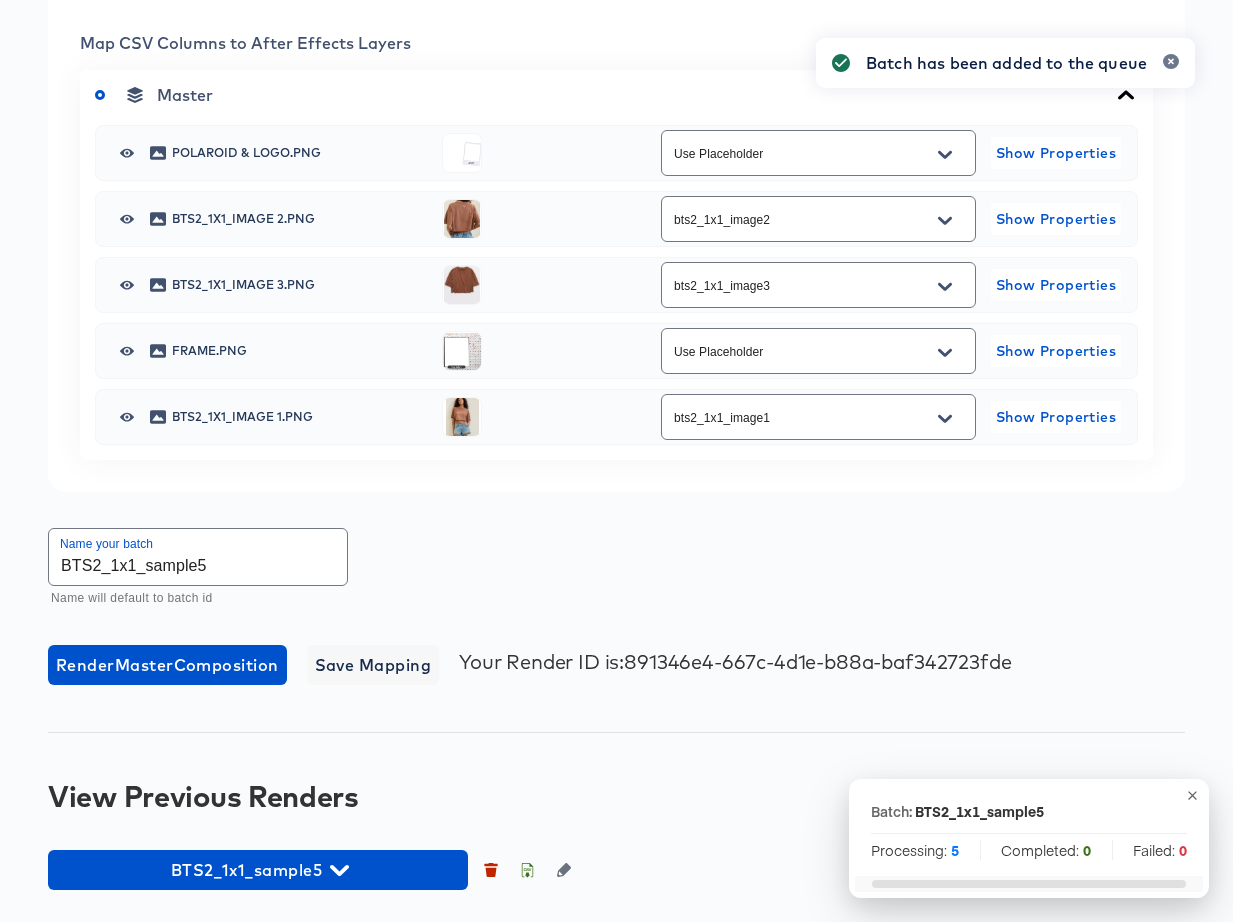 scroll, scrollTop: 0, scrollLeft: 0, axis: both 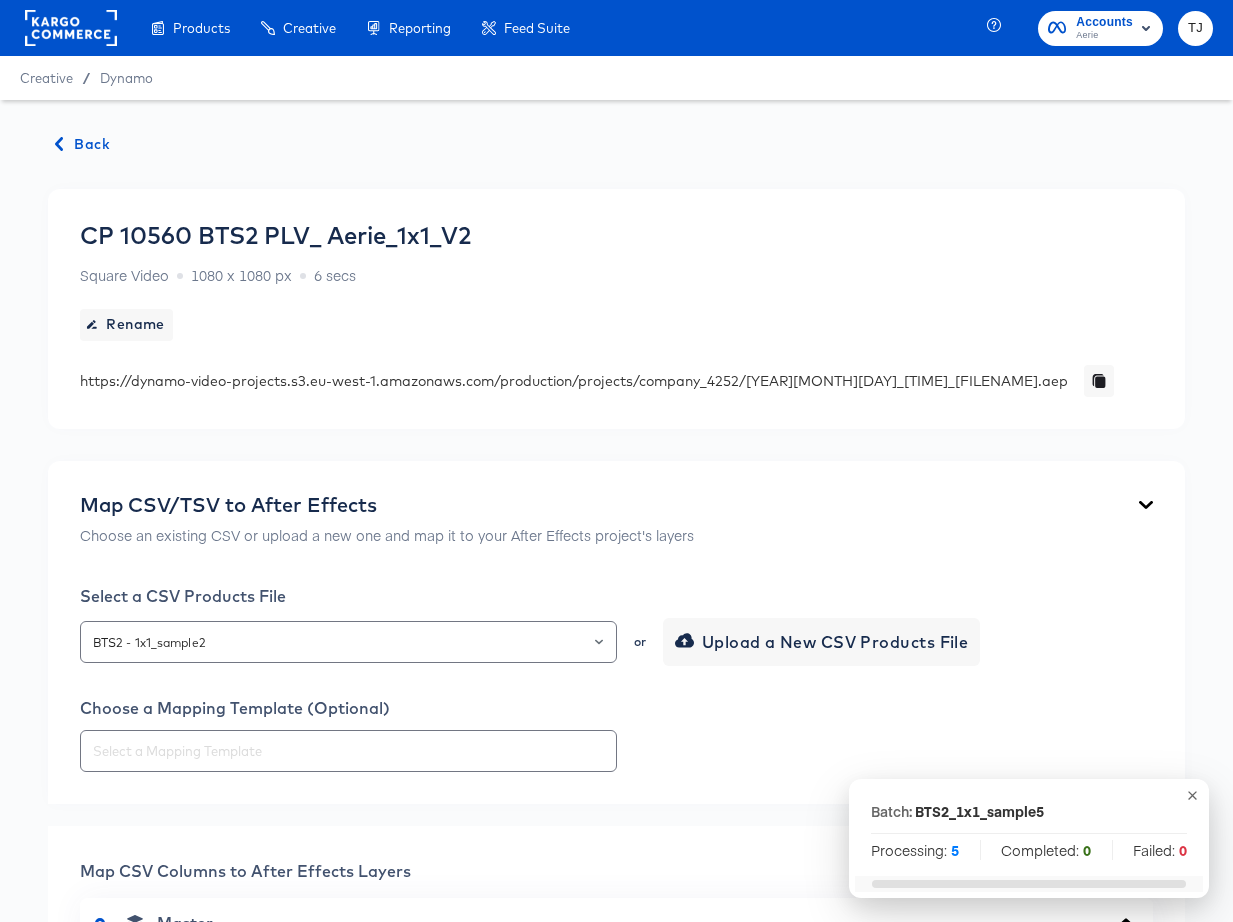 click on "Back" at bounding box center (83, 144) 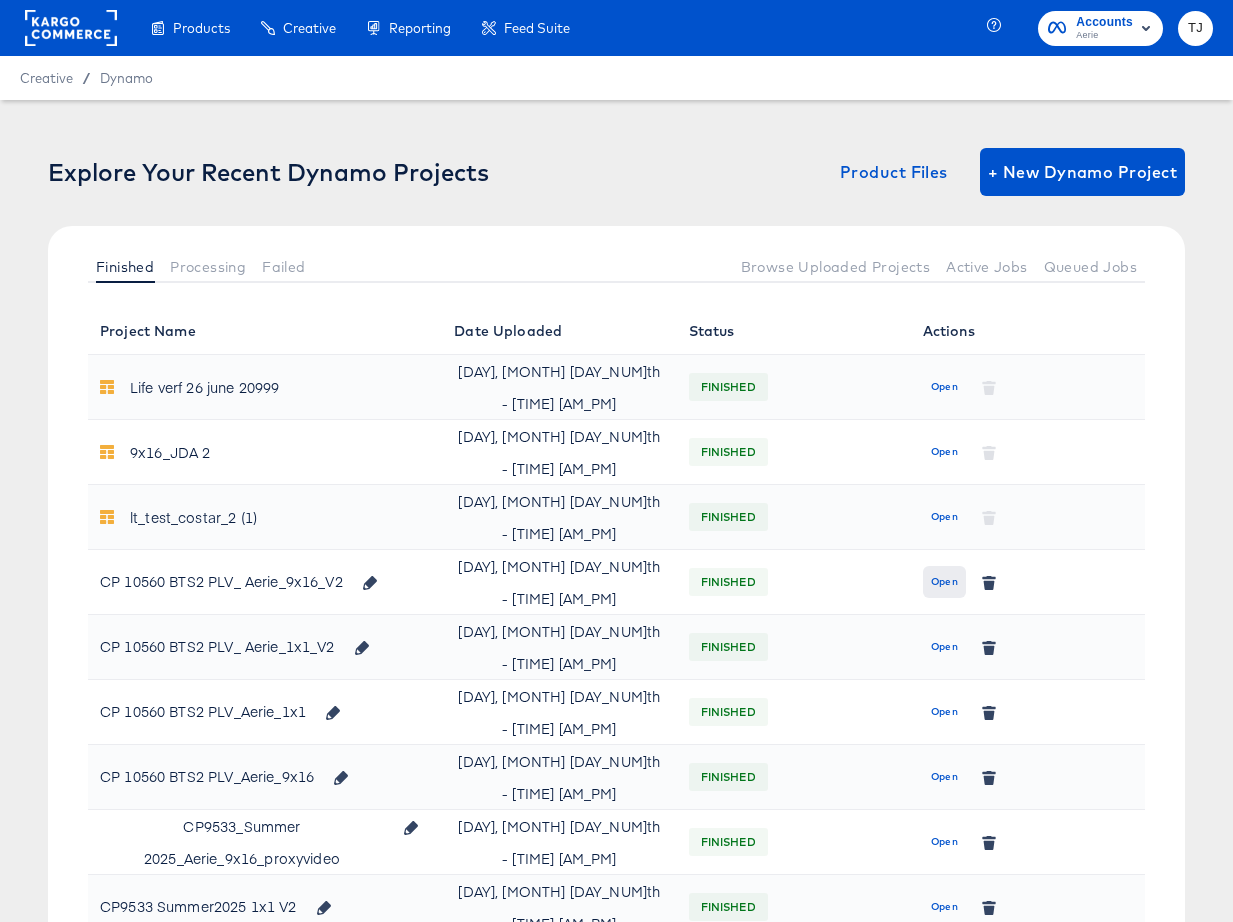 click on "Open" at bounding box center (944, 582) 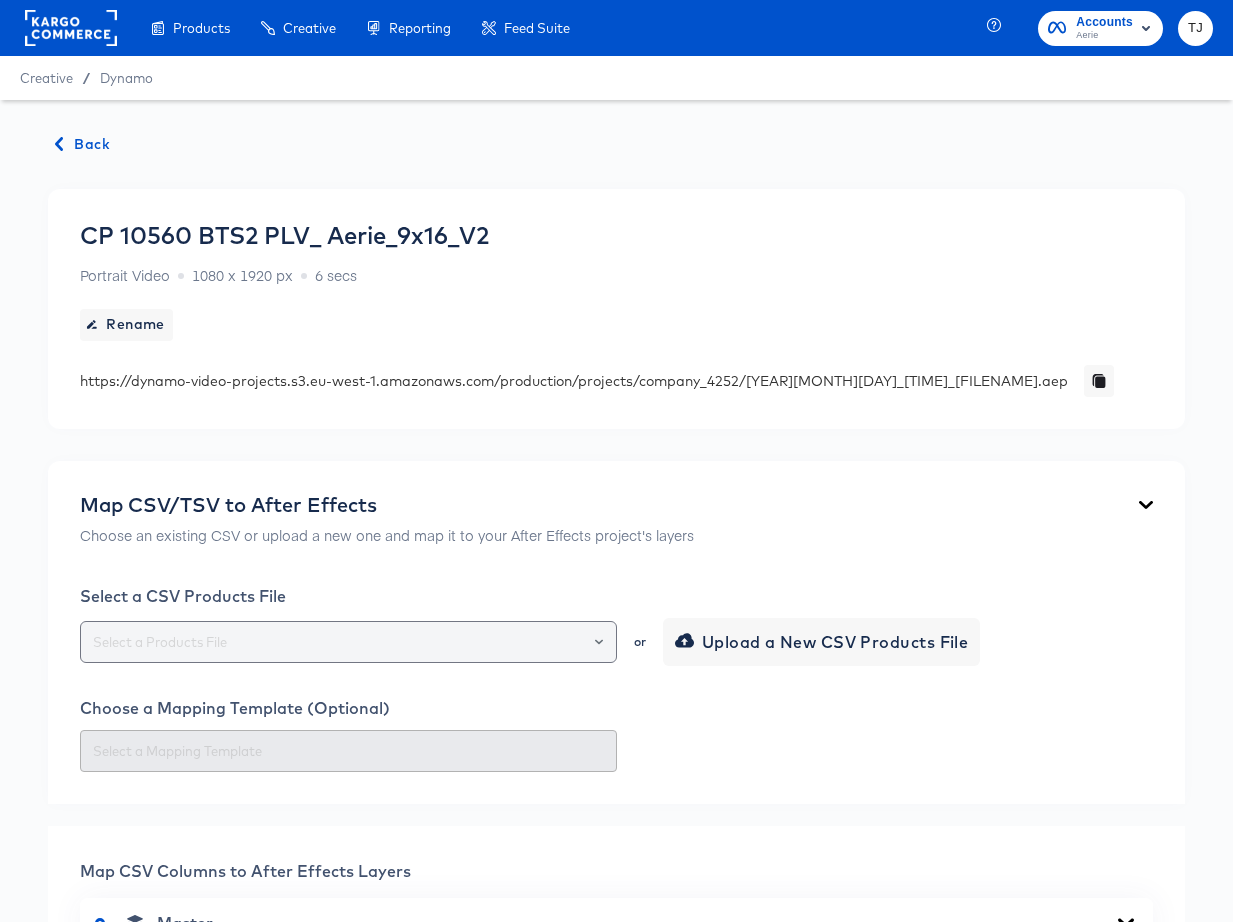 drag, startPoint x: 585, startPoint y: 654, endPoint x: 585, endPoint y: 643, distance: 11 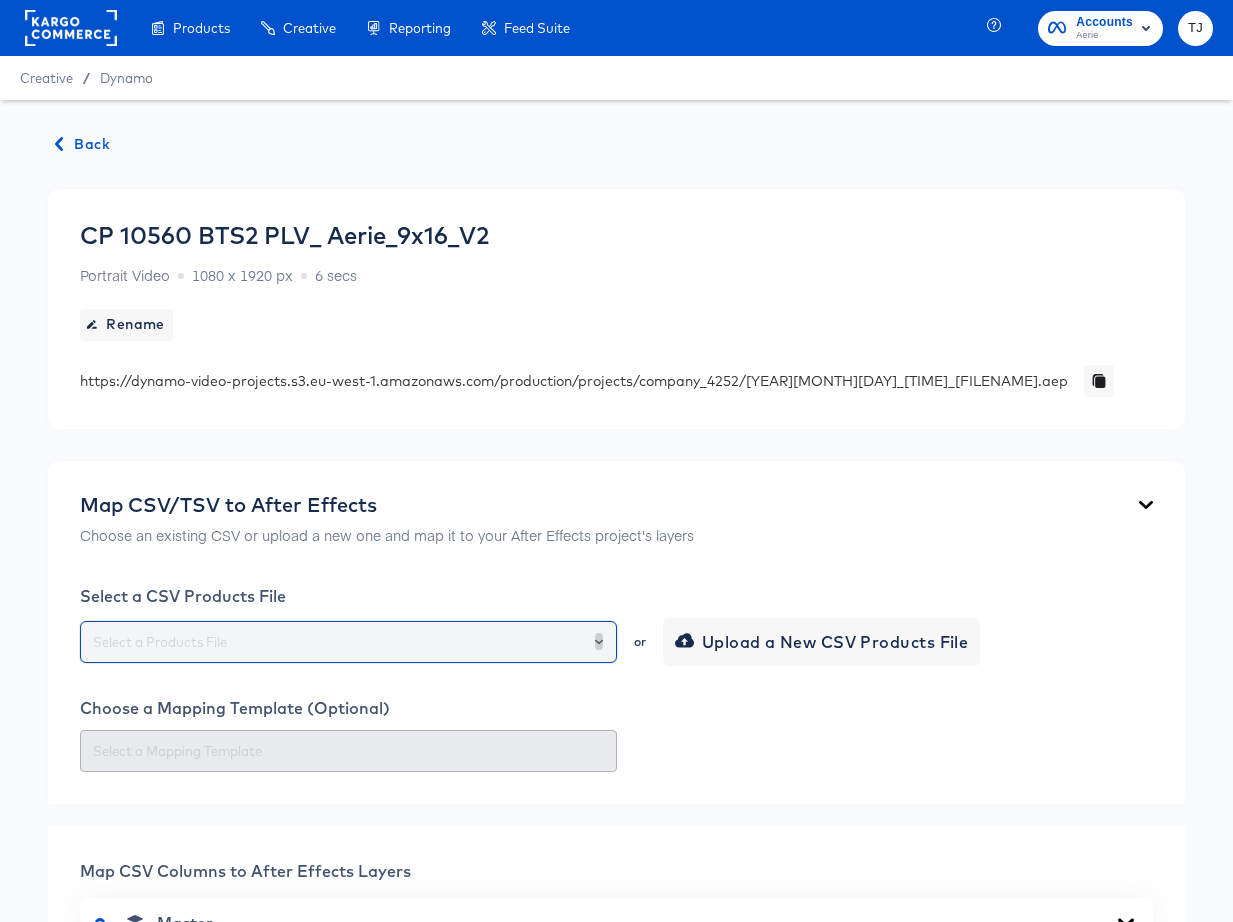 click 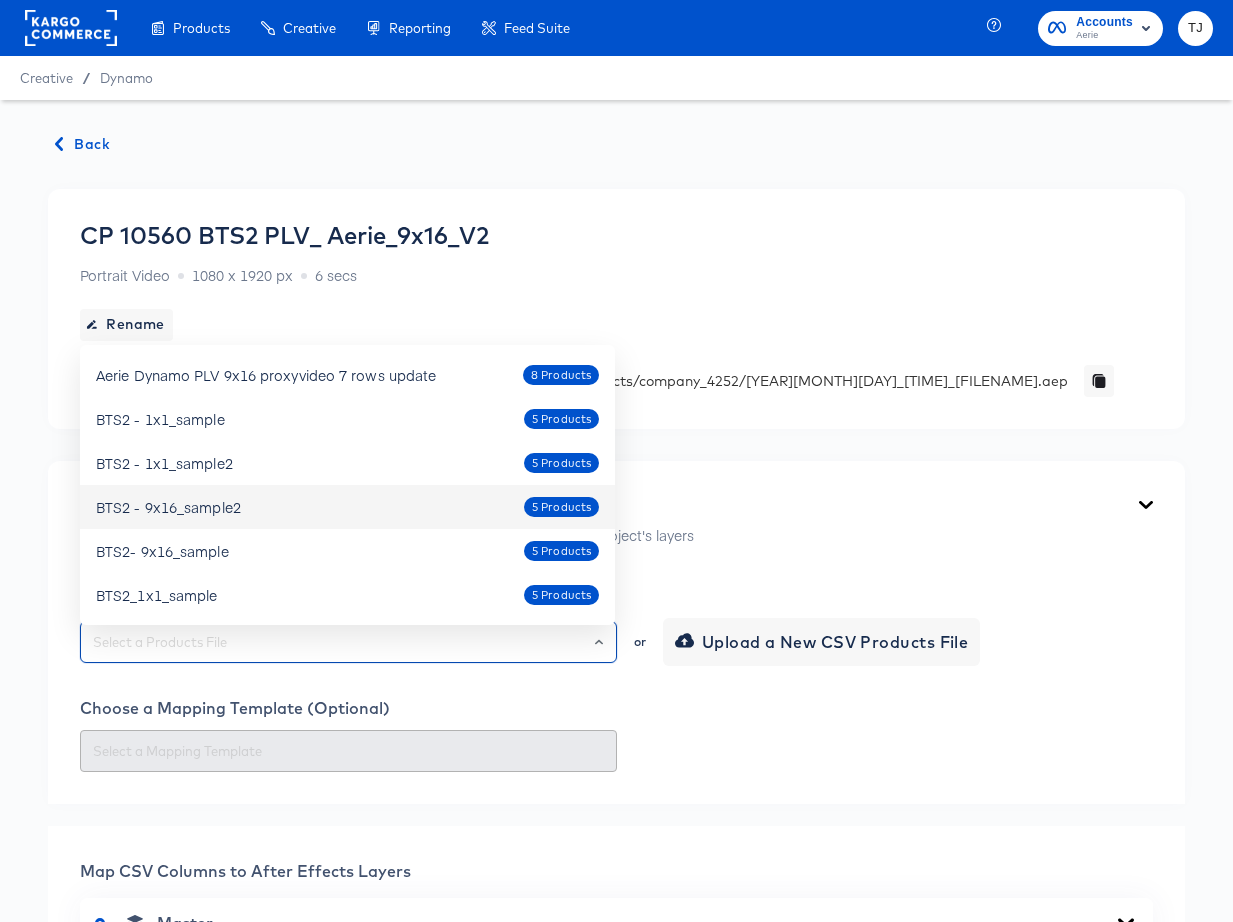 click on "BTS2 - 9x16_sample2 5 Products" at bounding box center [347, 507] 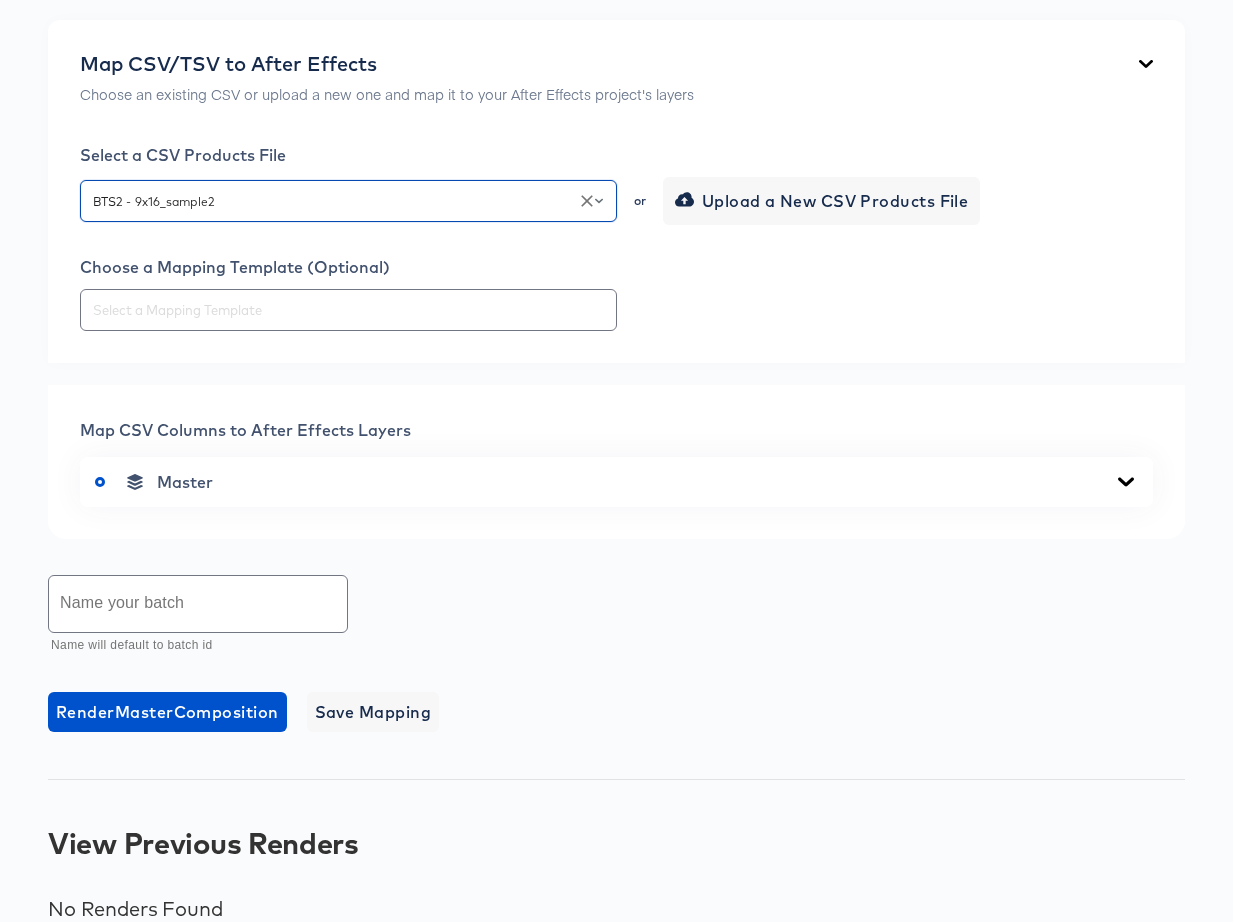scroll, scrollTop: 480, scrollLeft: 0, axis: vertical 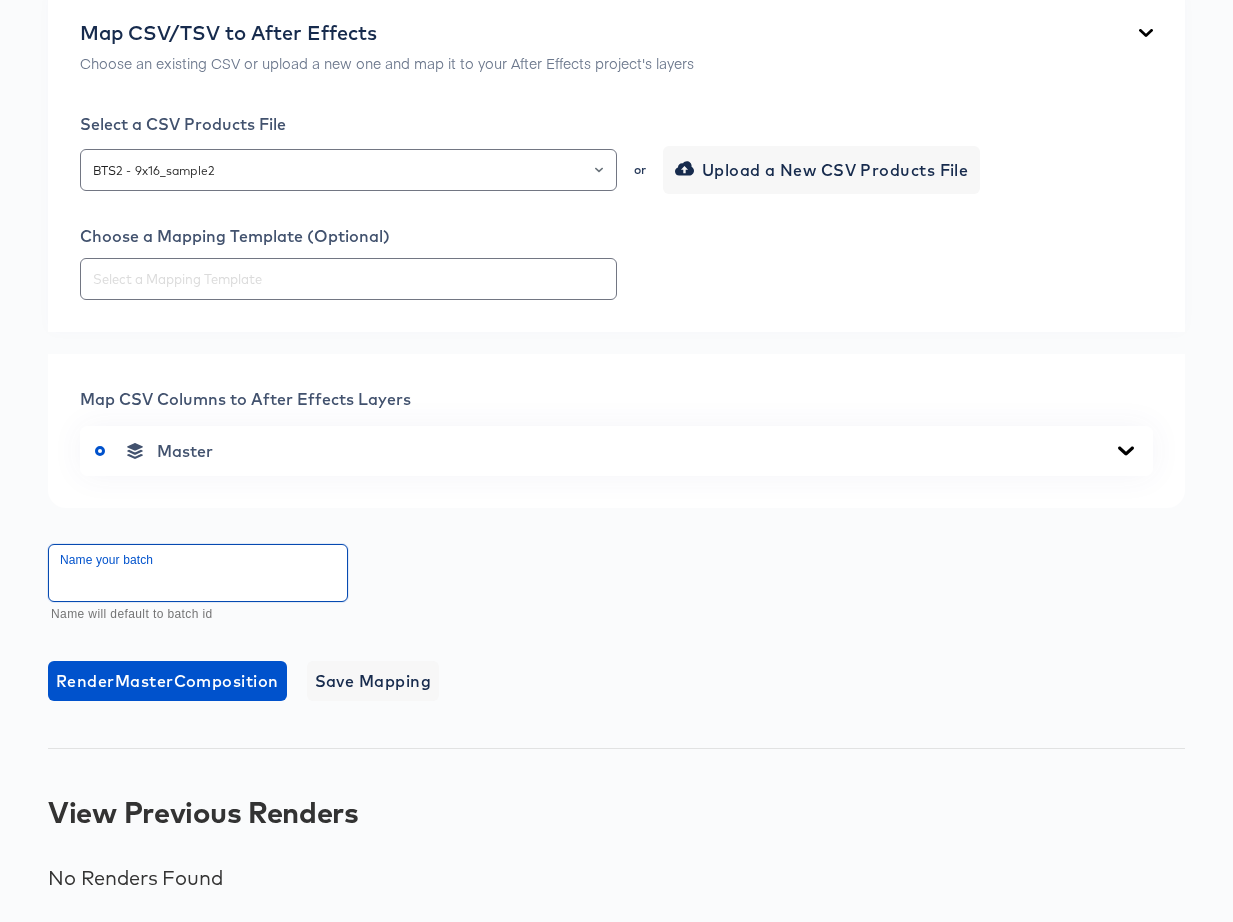 click at bounding box center [198, 573] 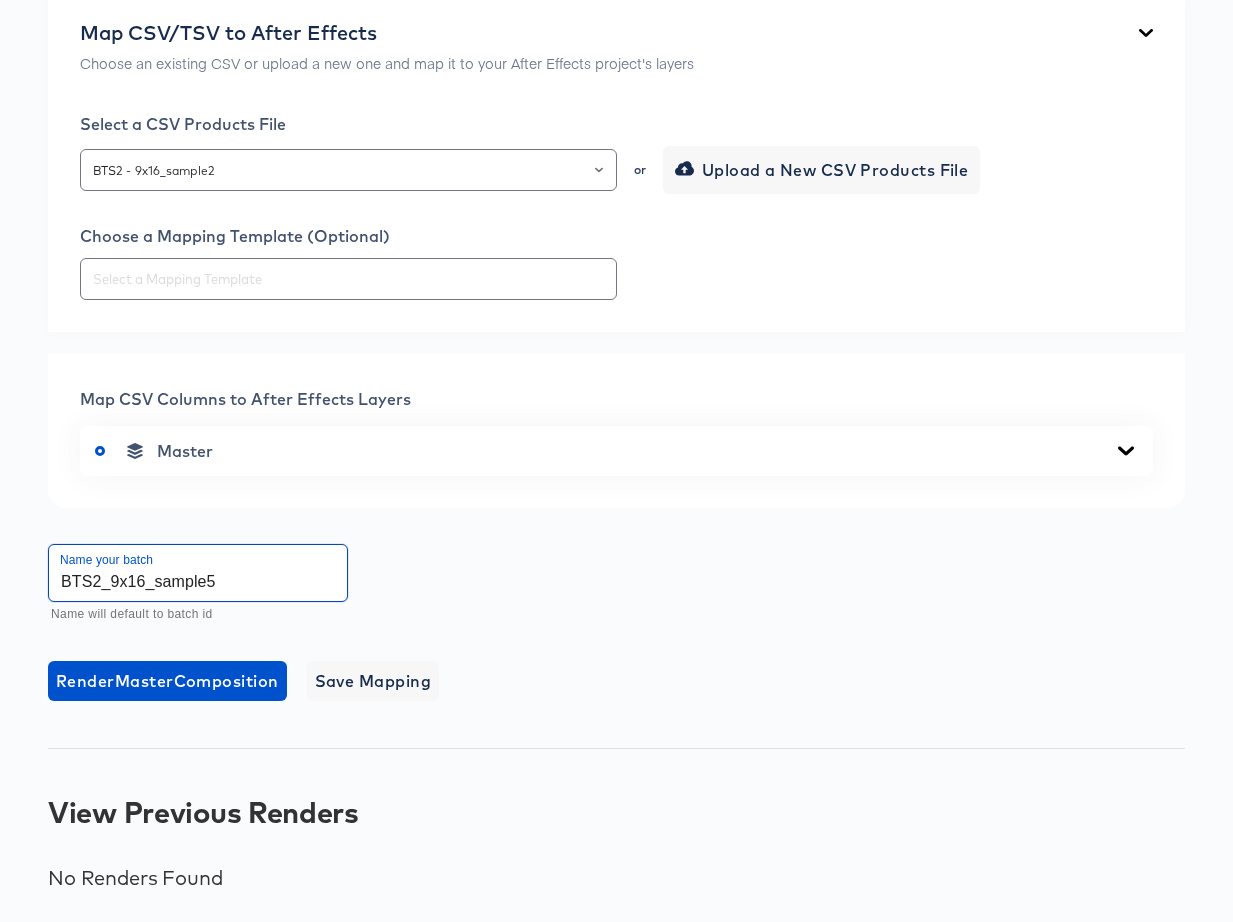 type on "BTS2_9x16_sample5" 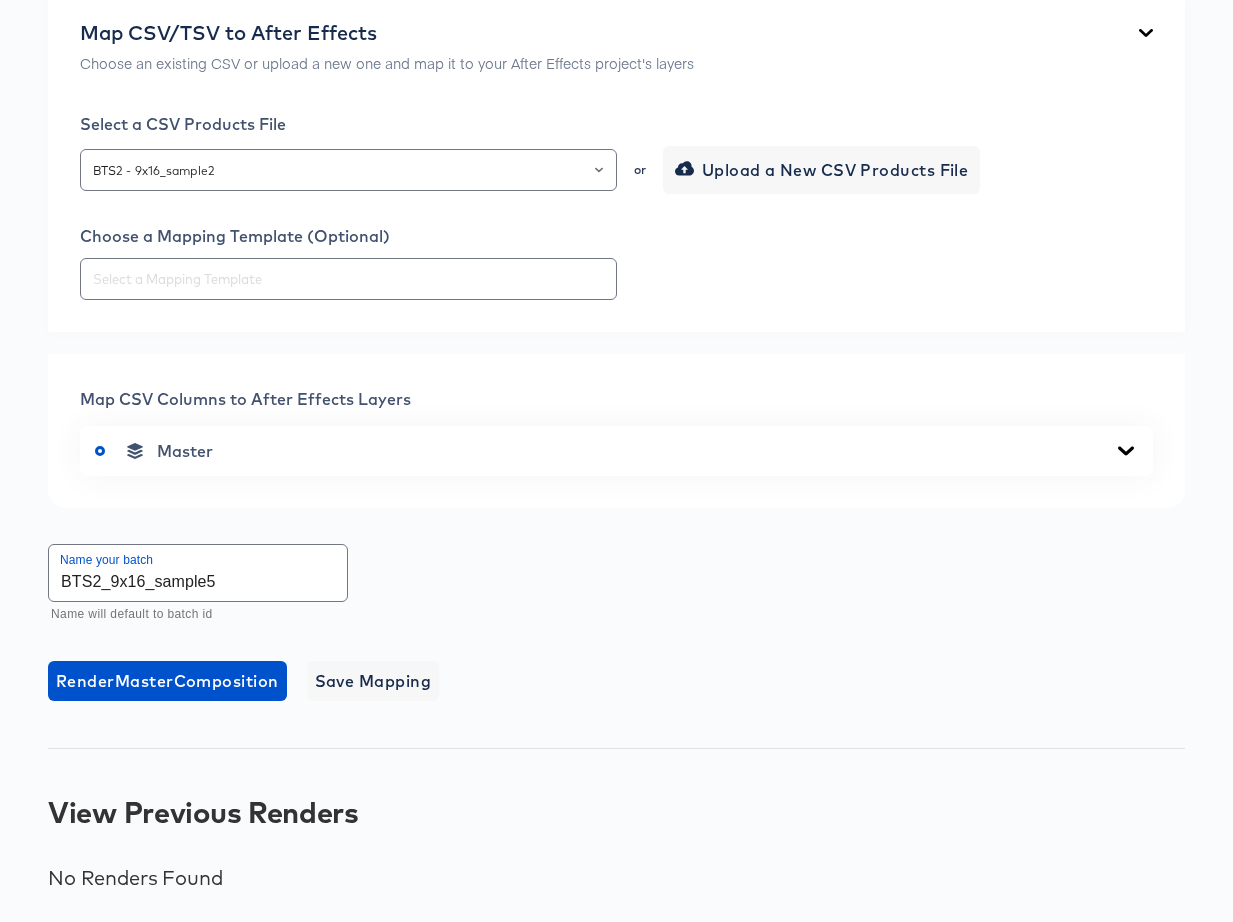 click on "Master" at bounding box center (616, 451) 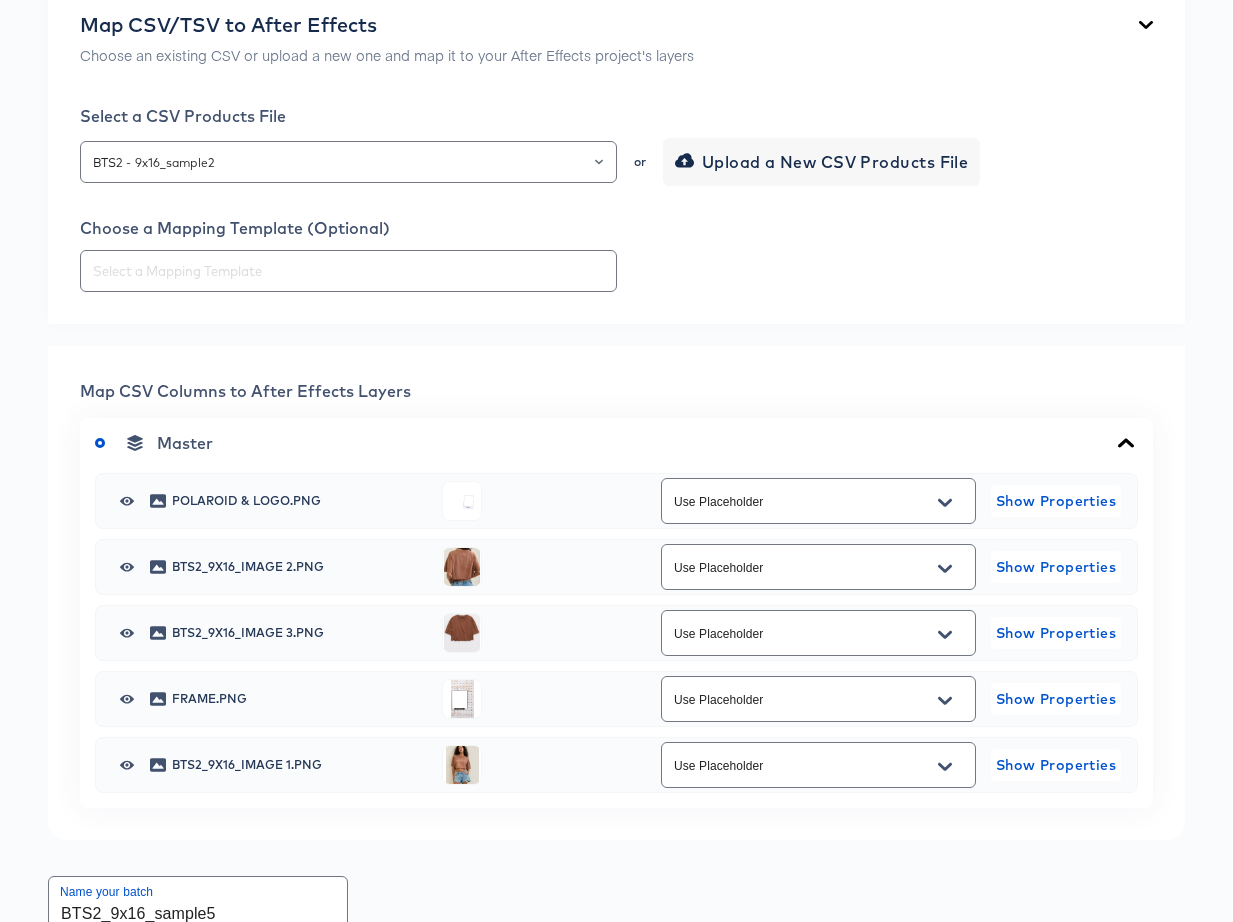 click 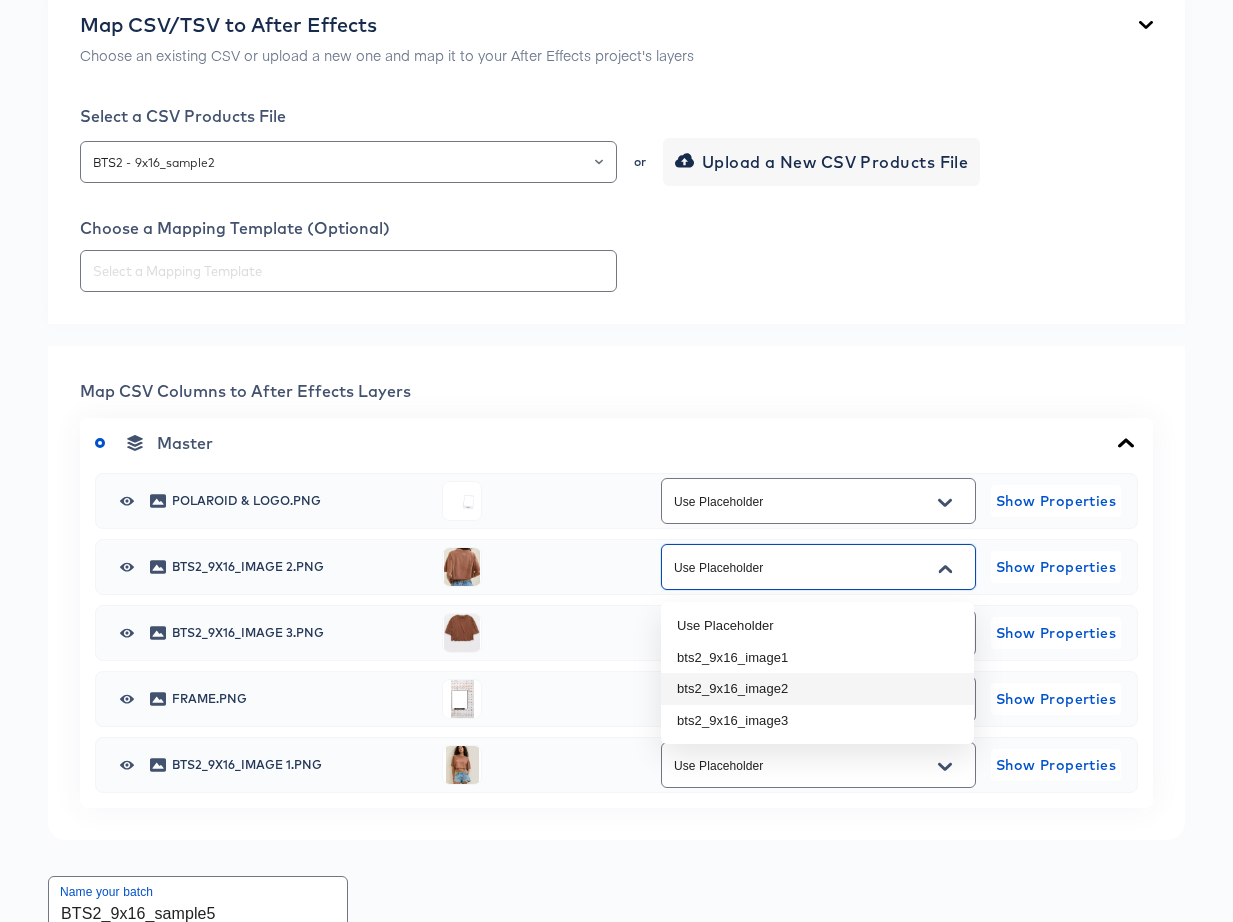 click on "bts2_9x16_image2" at bounding box center (817, 689) 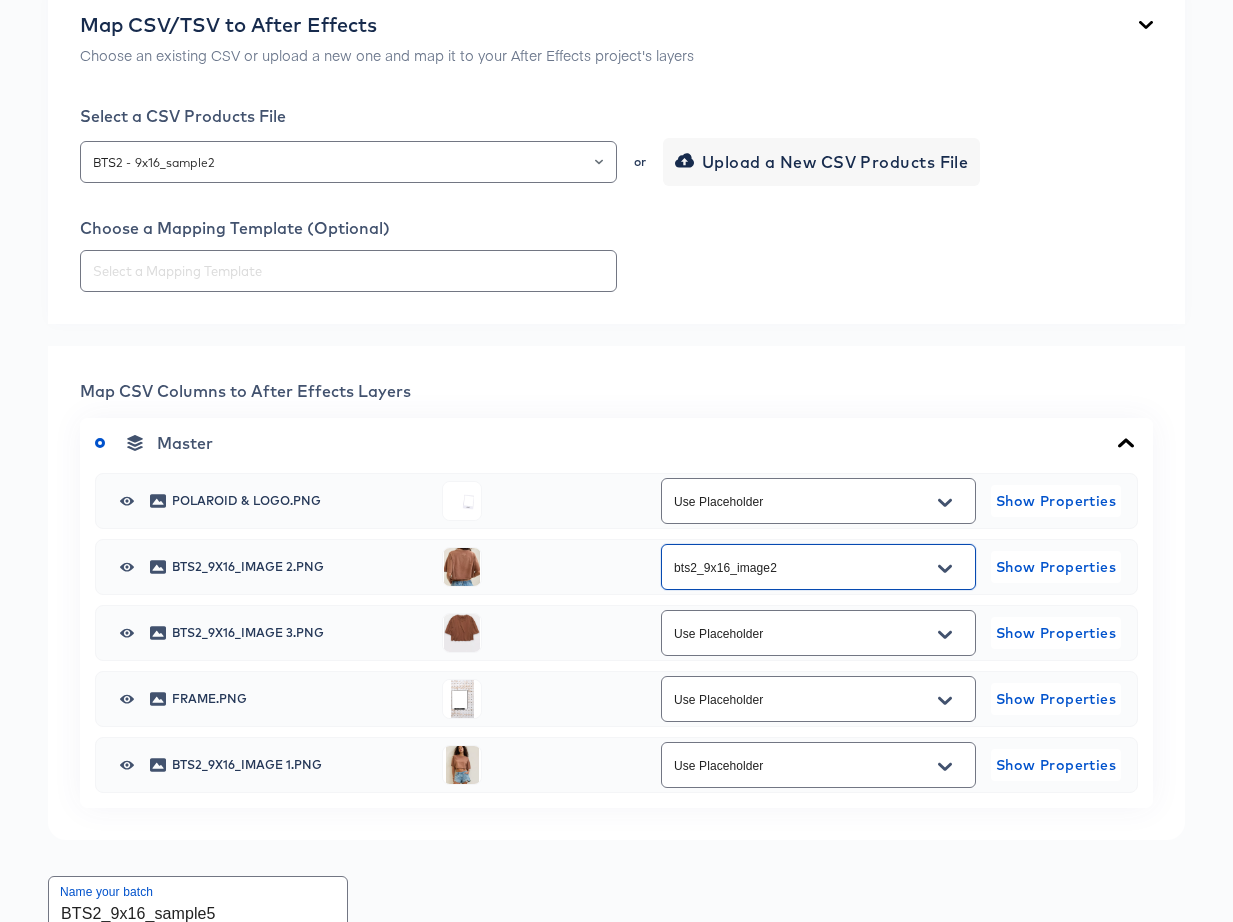 click at bounding box center (945, 635) 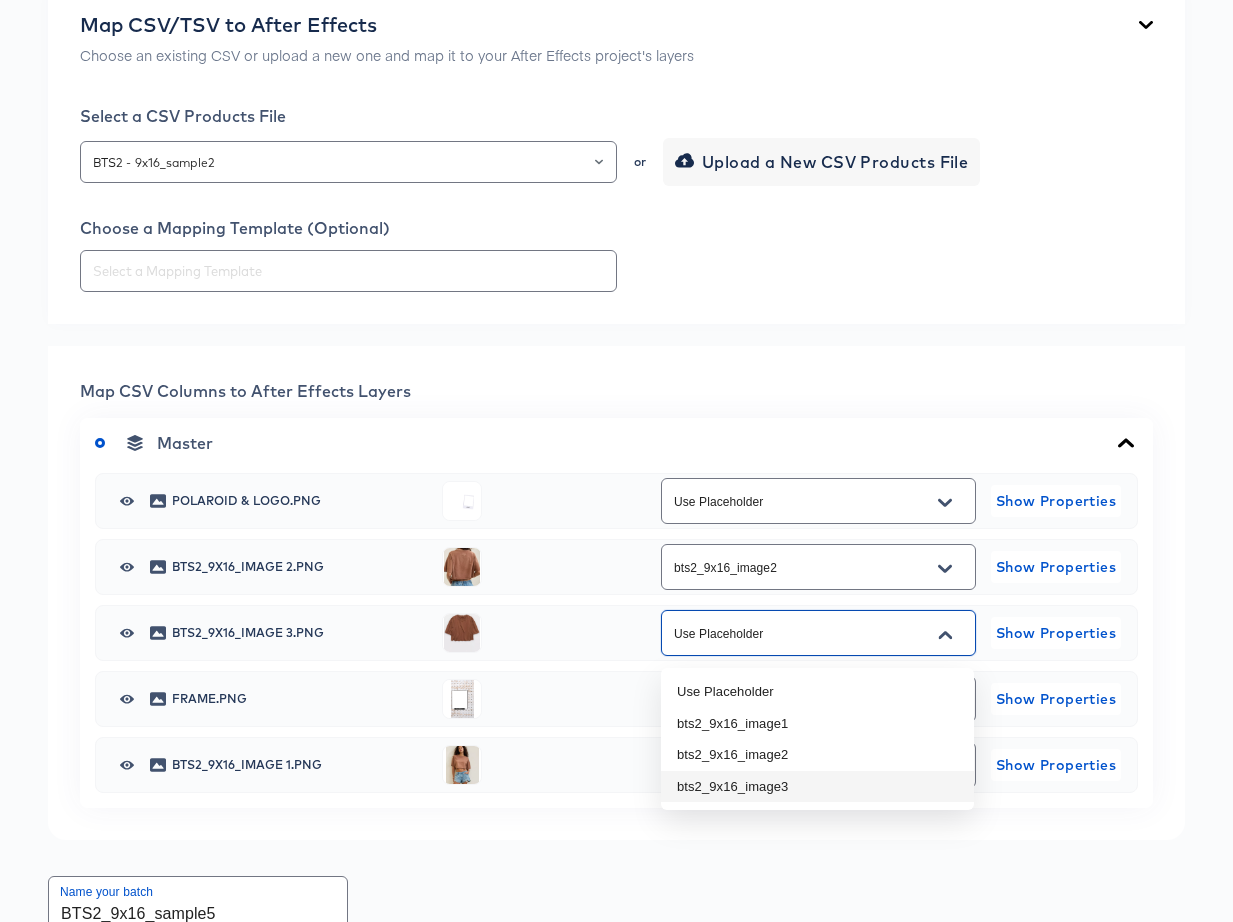 click on "bts2_9x16_image3" at bounding box center [817, 787] 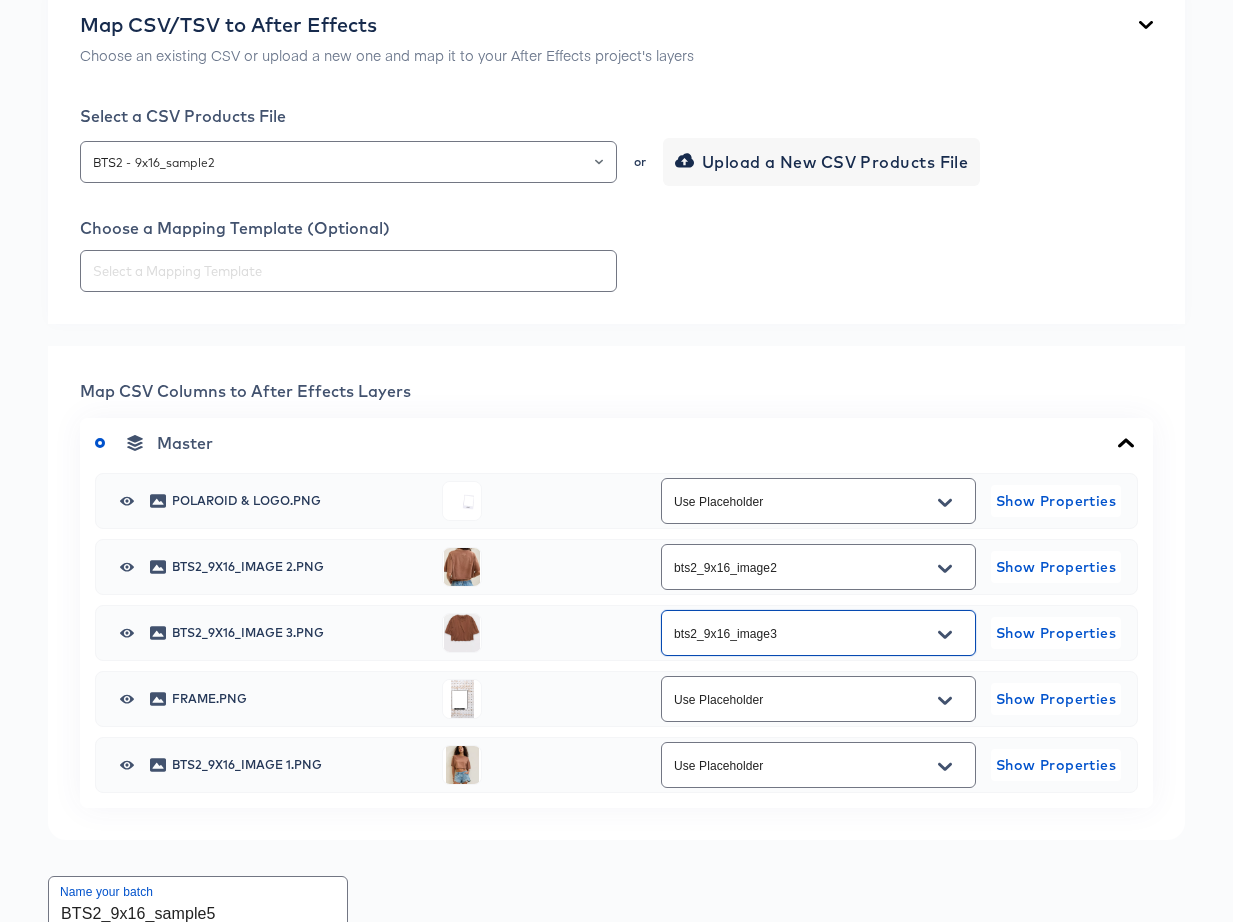 click 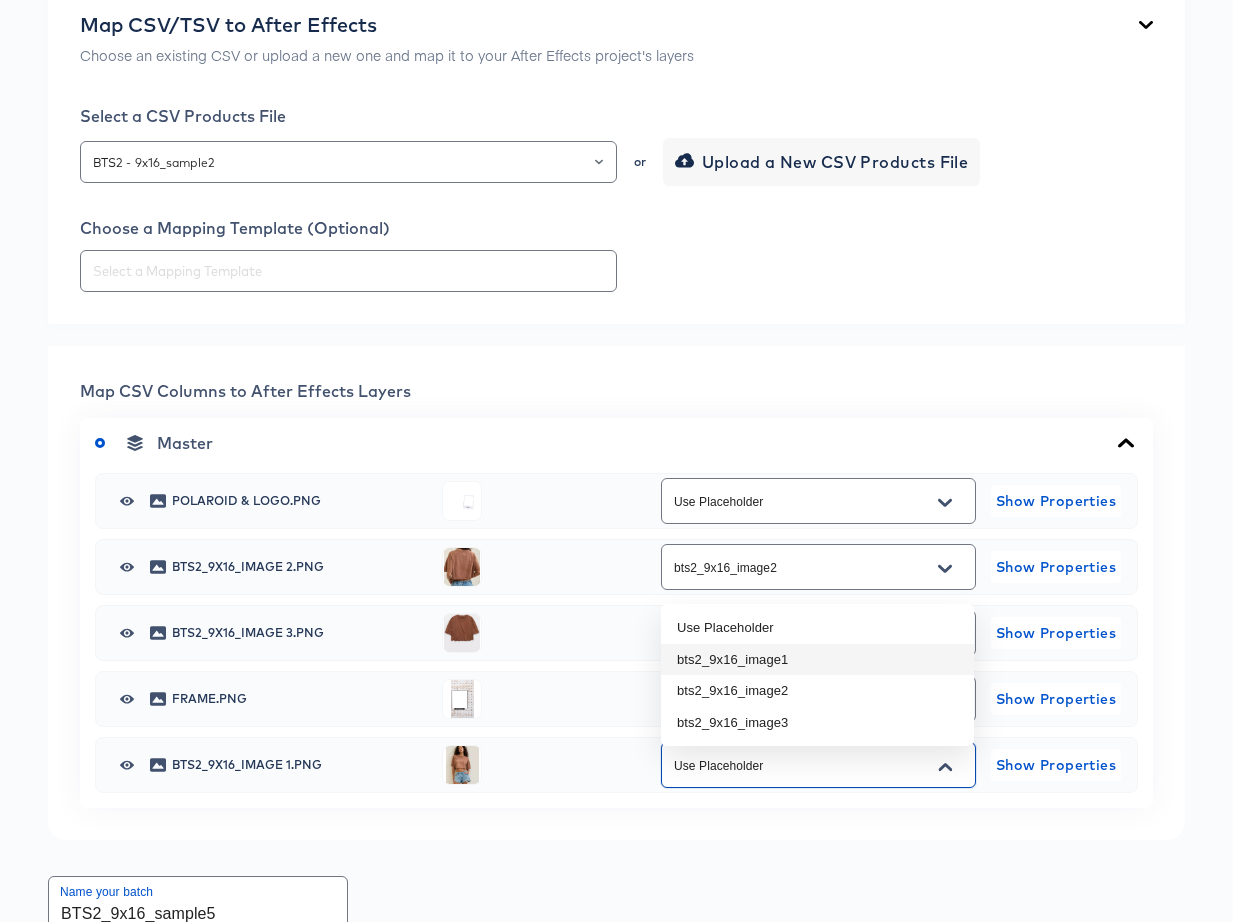 click on "bts2_9x16_image1" at bounding box center (817, 660) 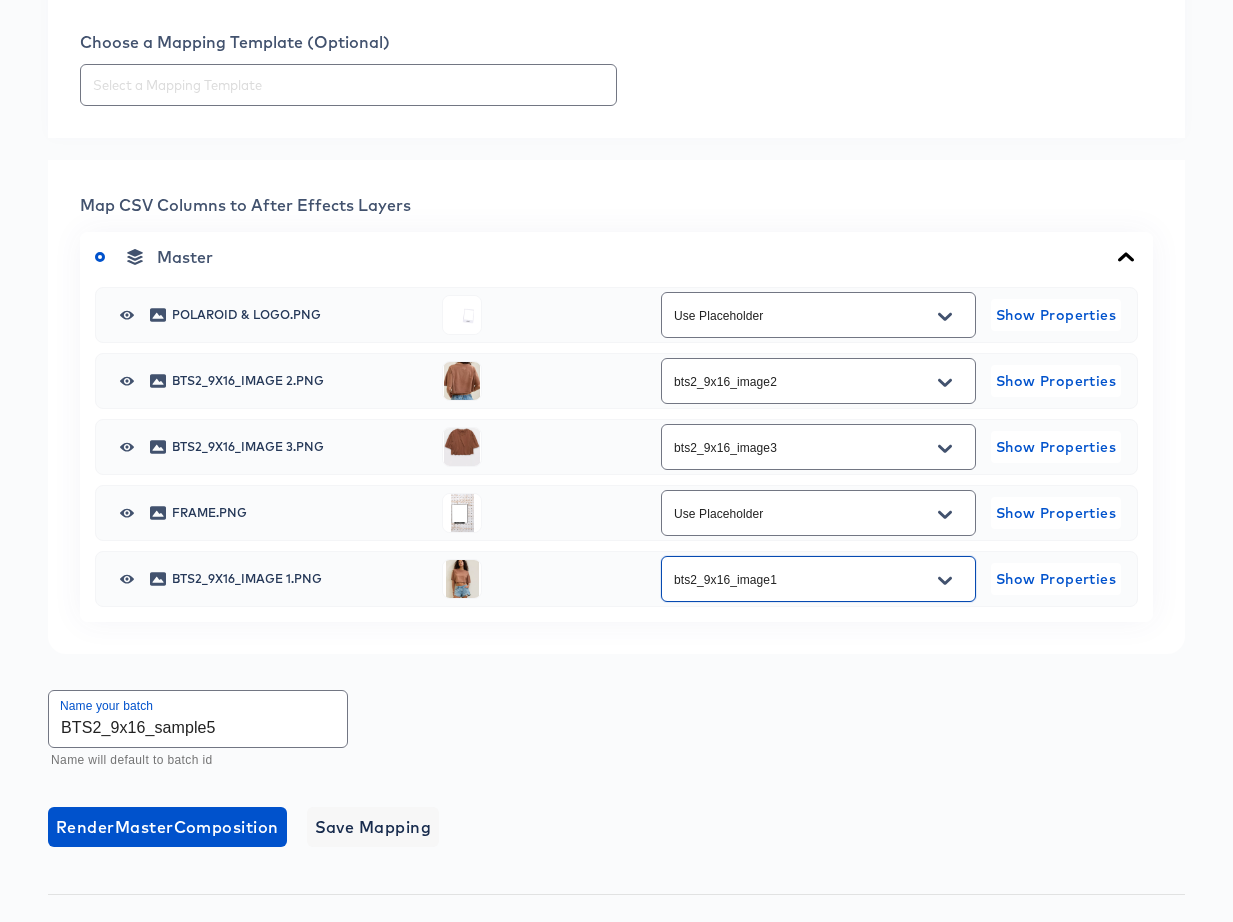 scroll, scrollTop: 820, scrollLeft: 0, axis: vertical 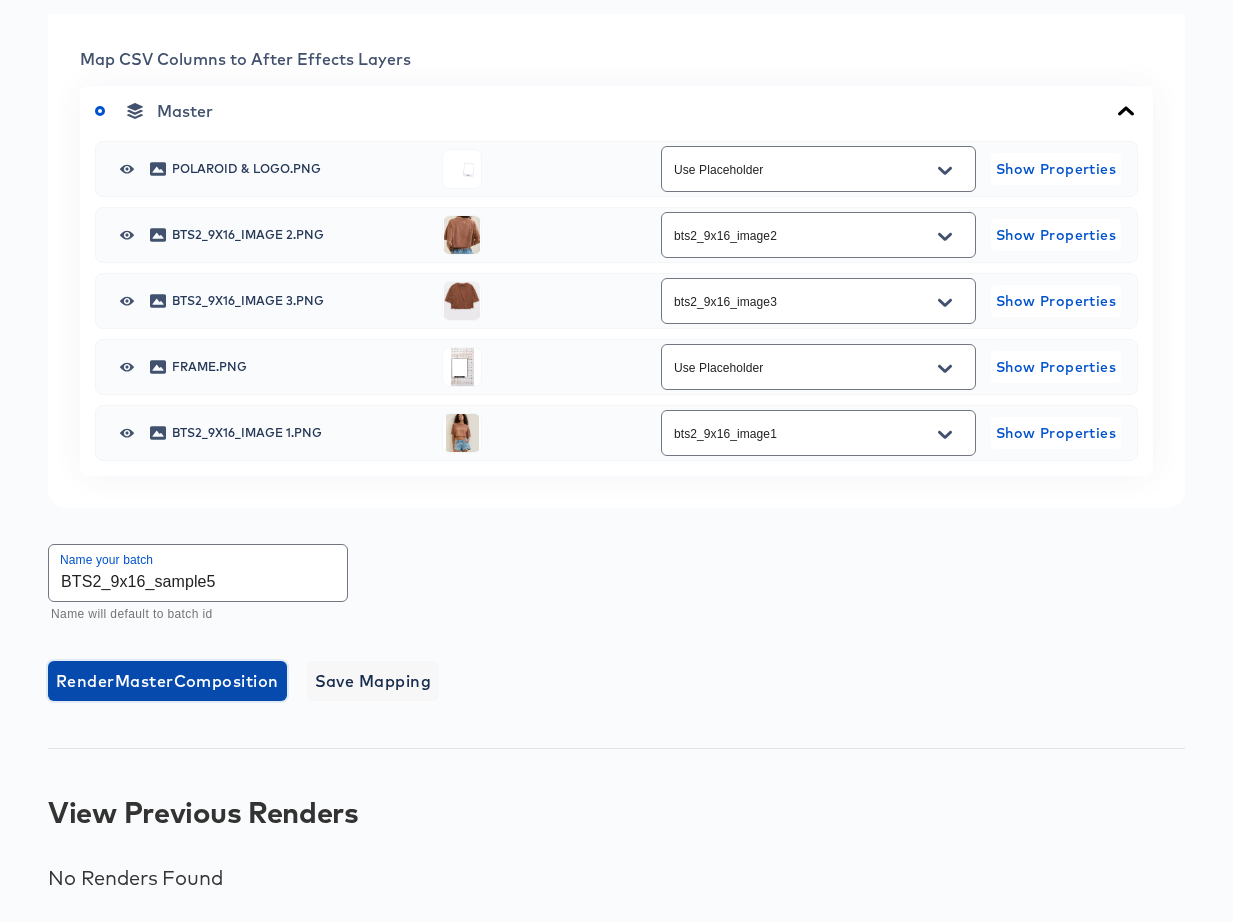 click on "Render  Master  Composition" at bounding box center (167, 681) 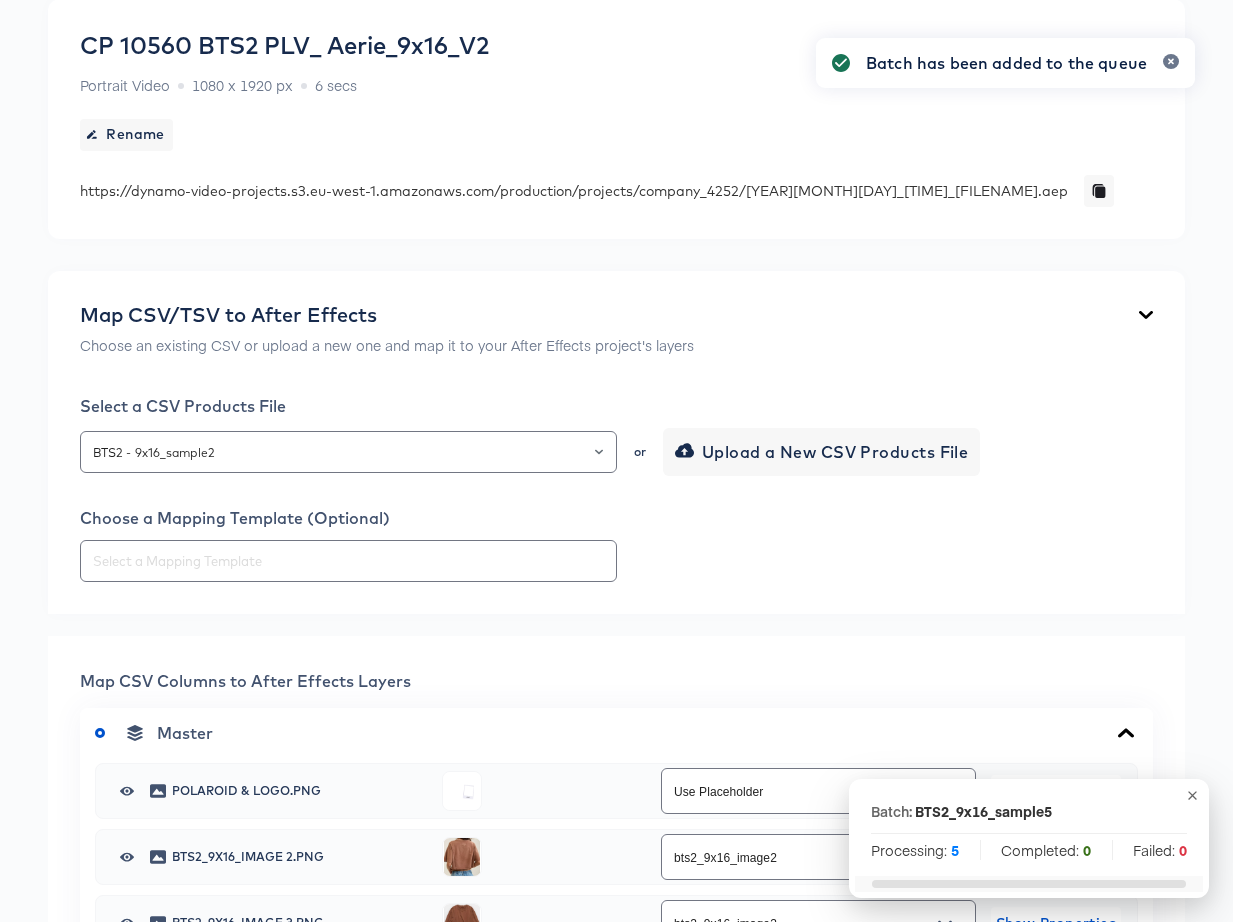 scroll, scrollTop: 0, scrollLeft: 0, axis: both 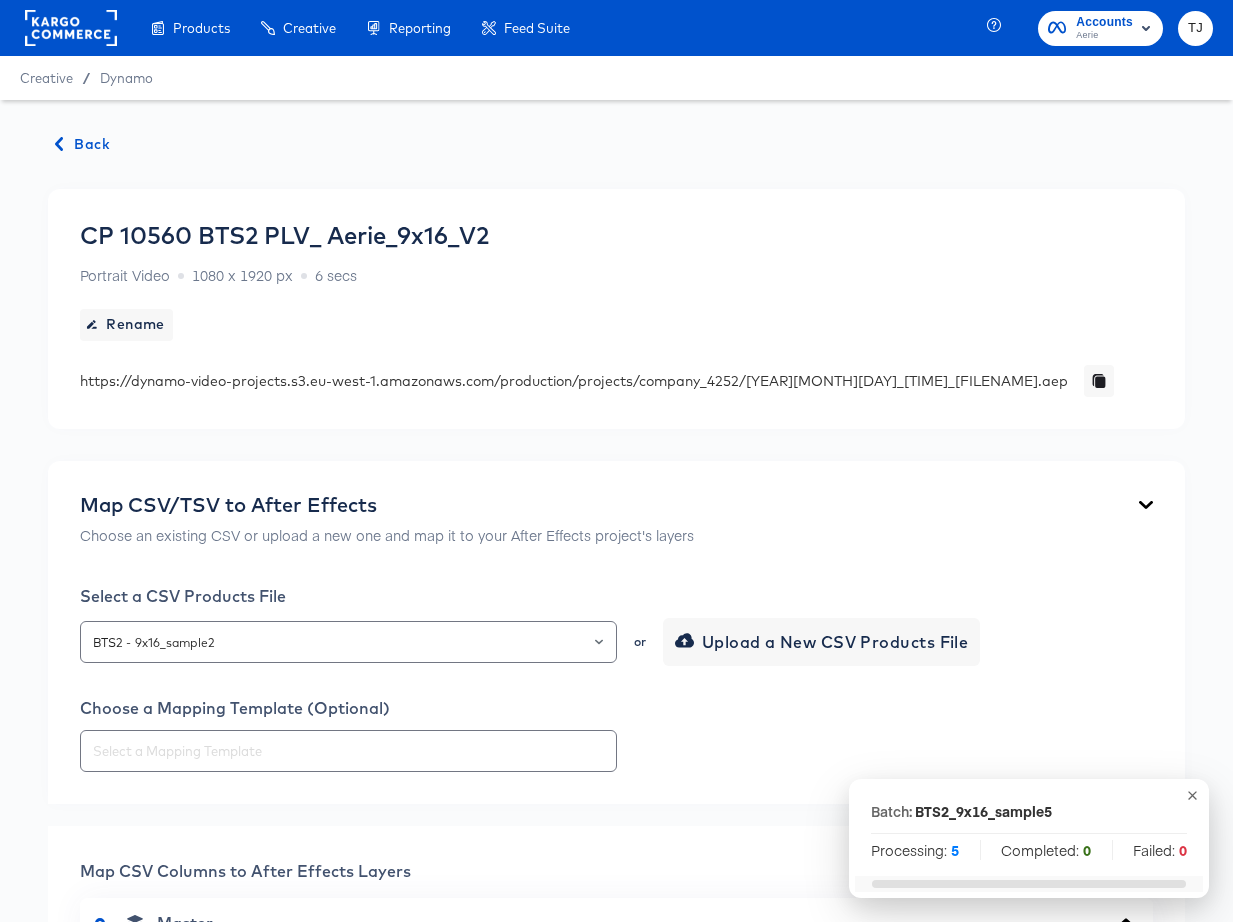 click on "Back" at bounding box center (83, 144) 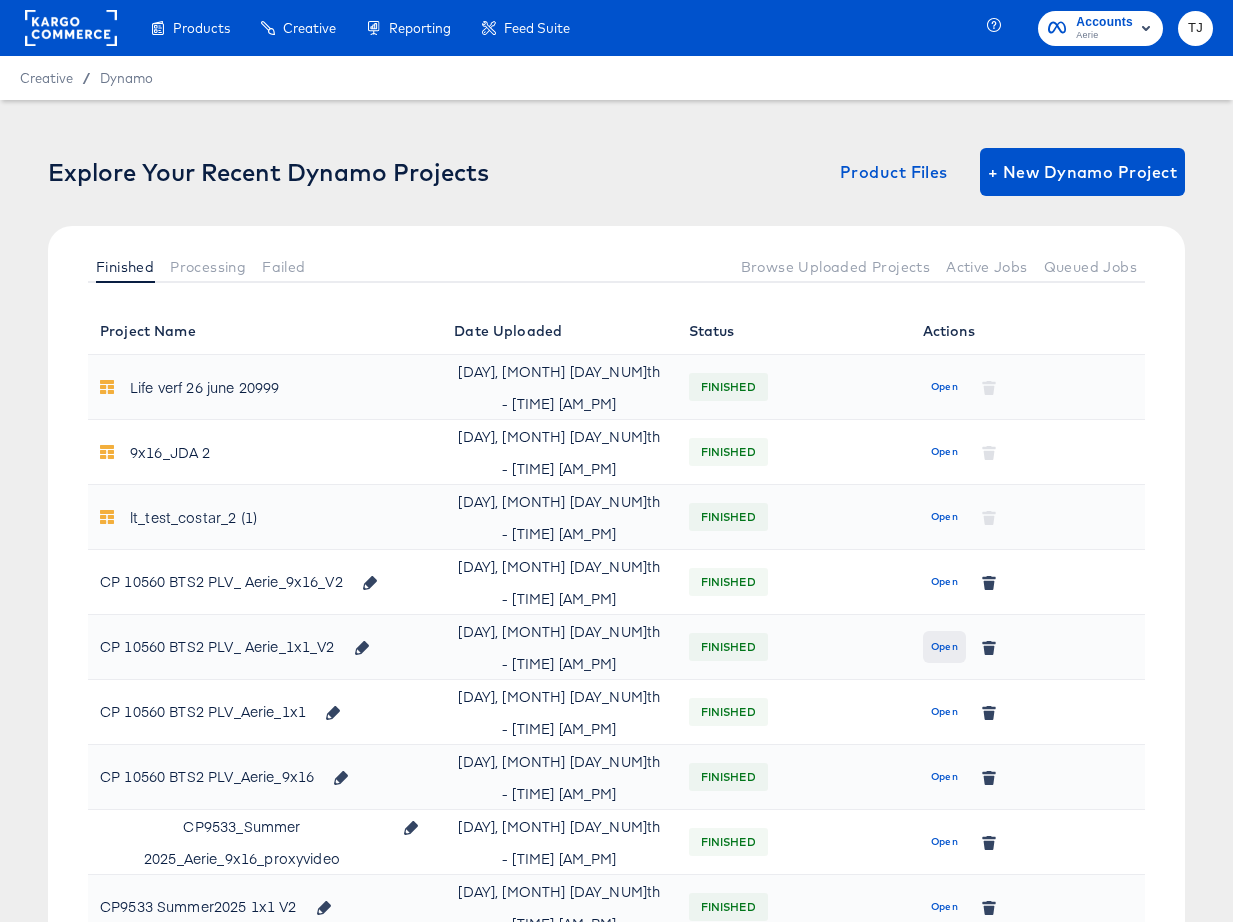 click on "Open" at bounding box center (944, 647) 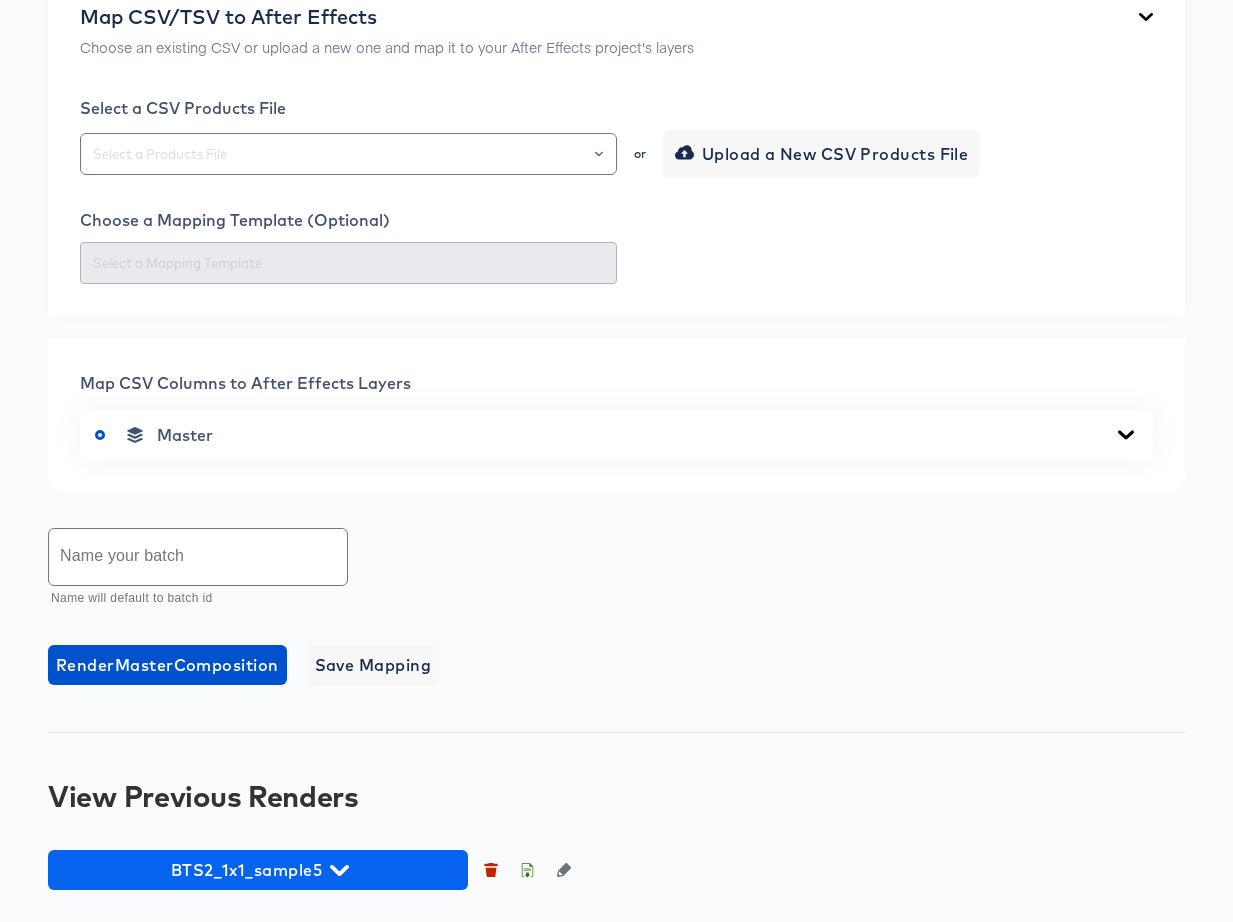 scroll, scrollTop: 495, scrollLeft: 0, axis: vertical 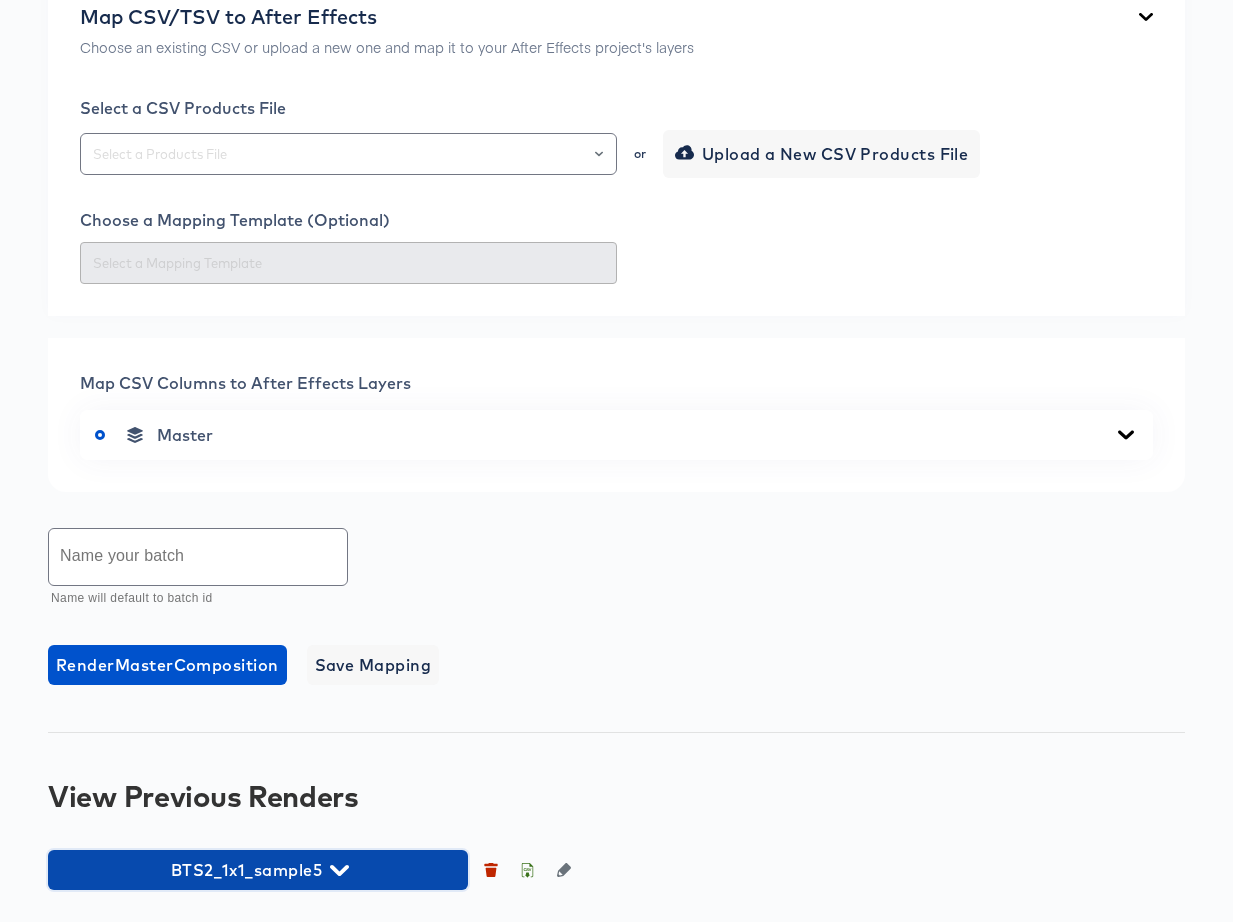 click on "BTS2_1x1_sample5" at bounding box center [258, 870] 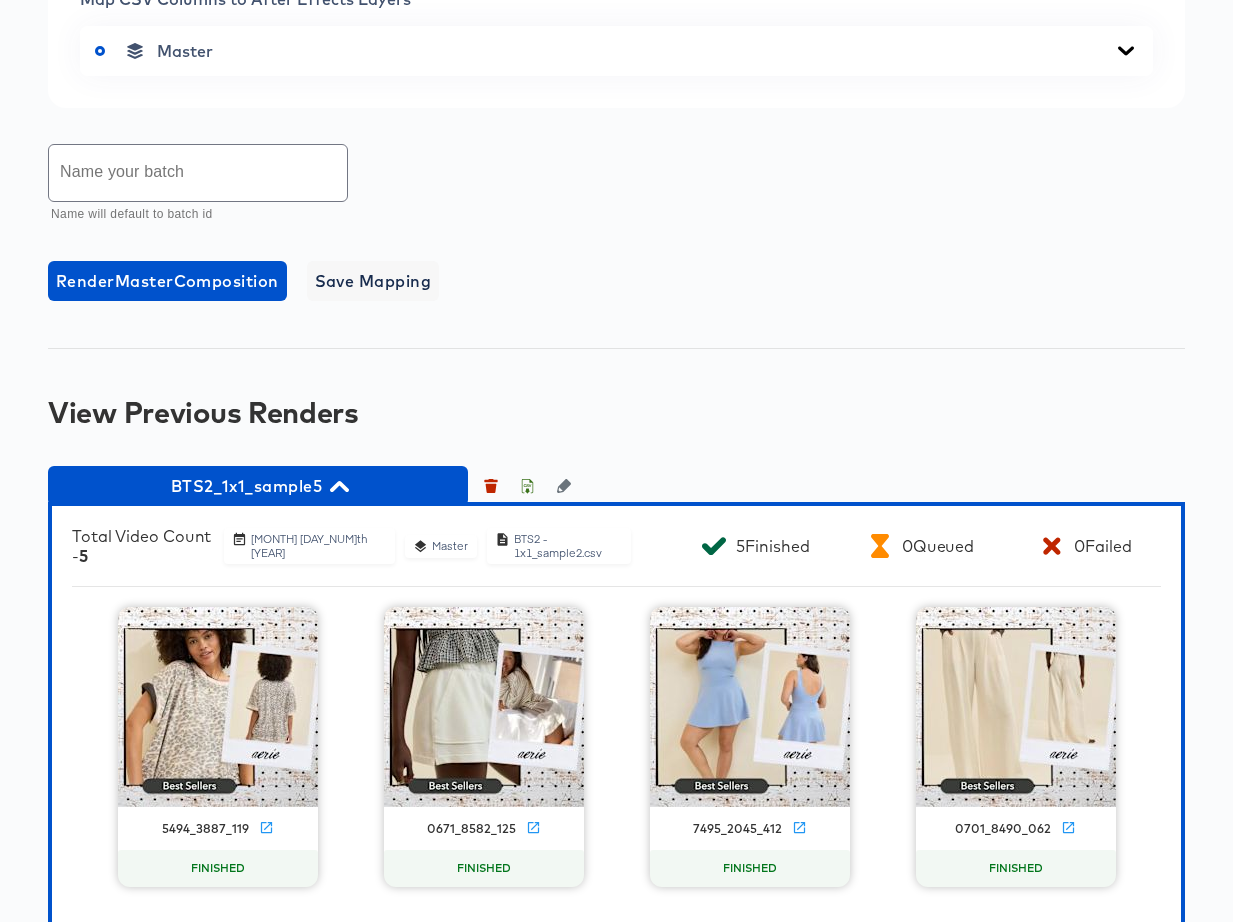 scroll, scrollTop: 1231, scrollLeft: 0, axis: vertical 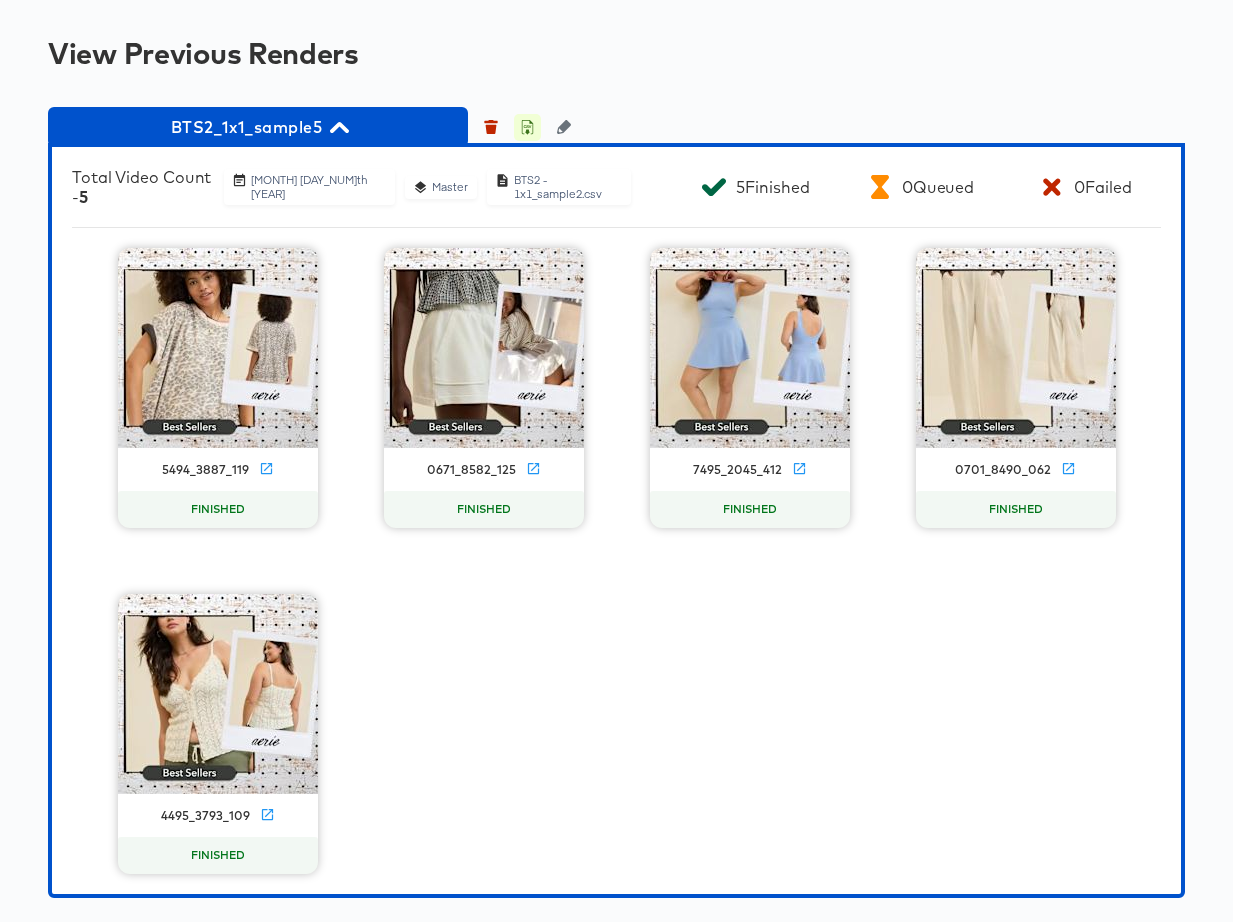 click 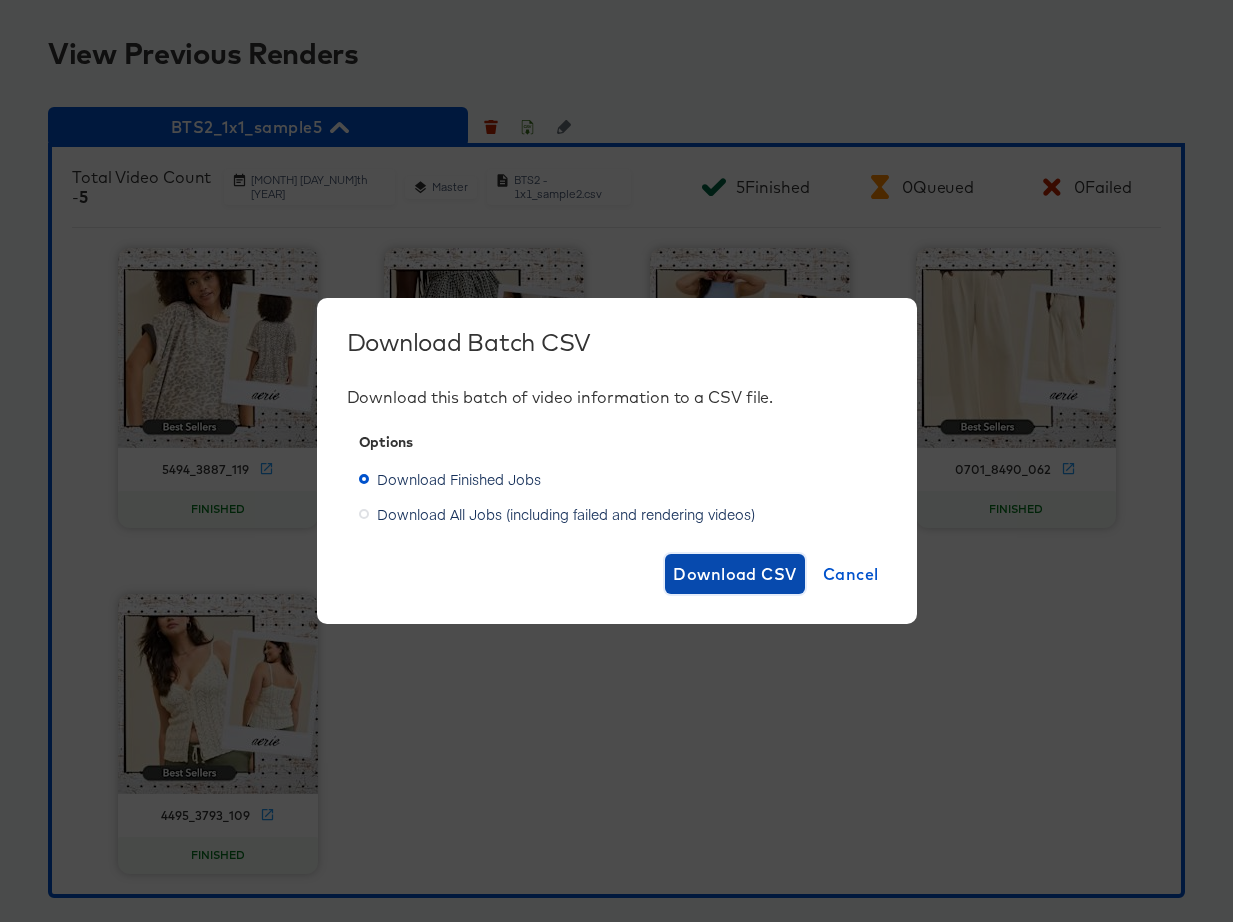 click on "Download CSV" at bounding box center [735, 574] 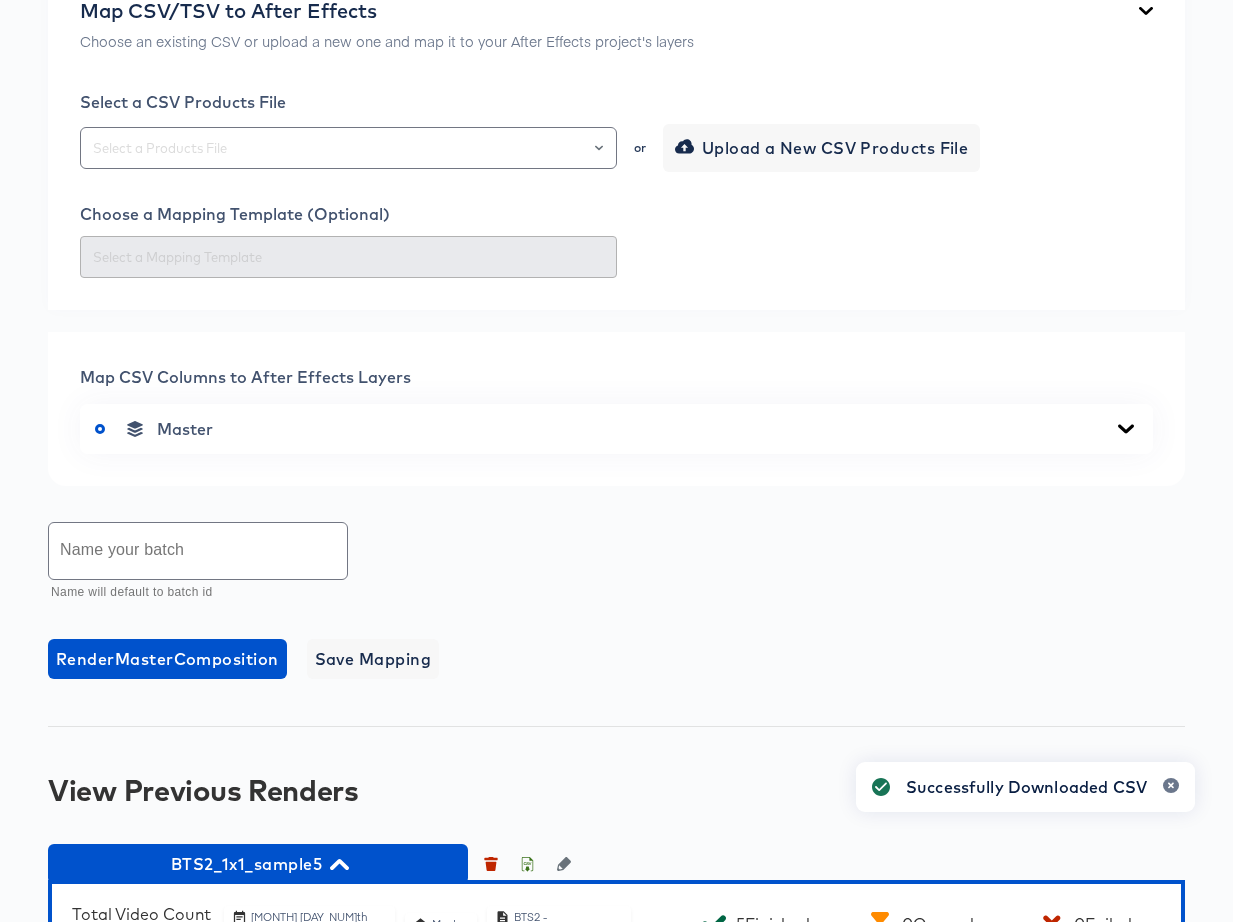 scroll, scrollTop: 0, scrollLeft: 0, axis: both 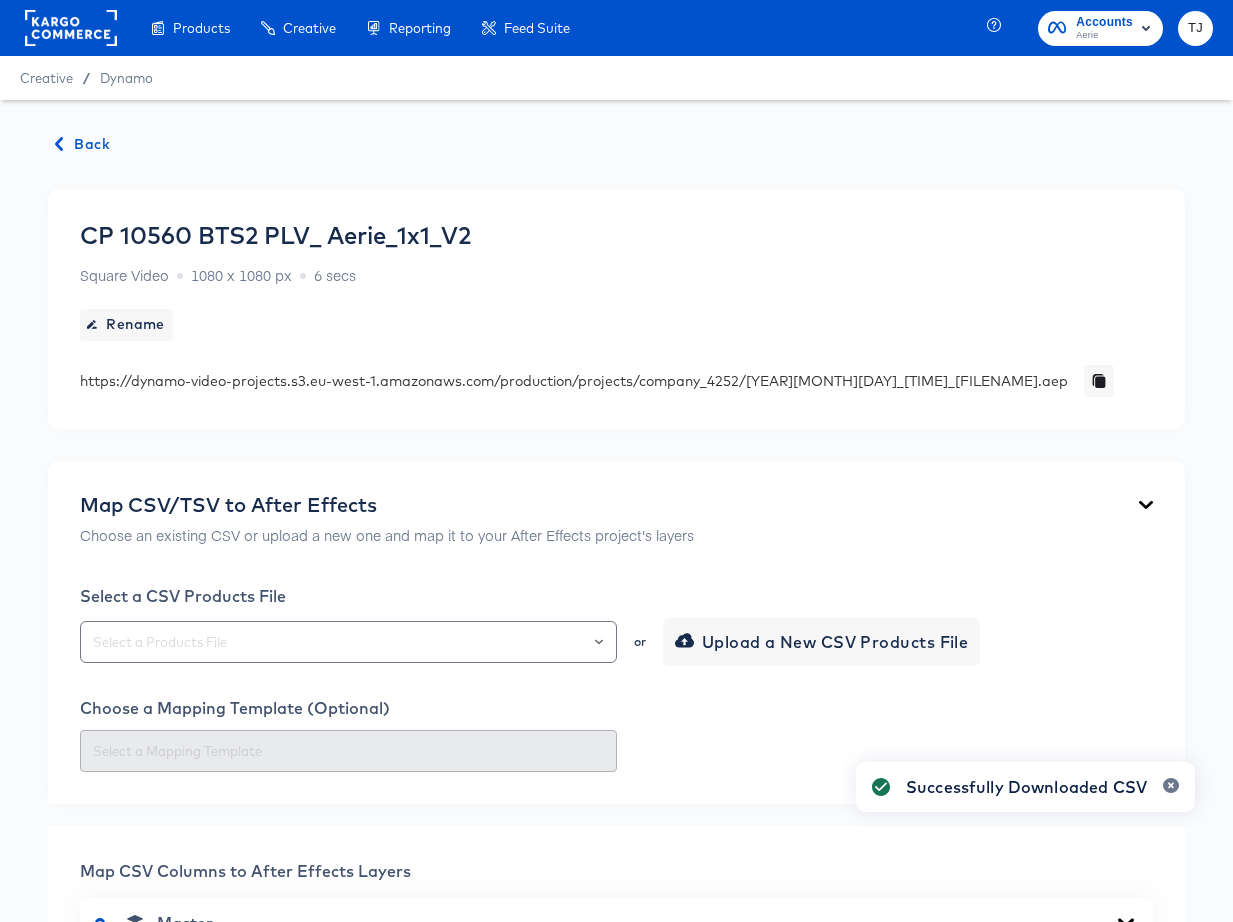 click on "Back" at bounding box center [83, 144] 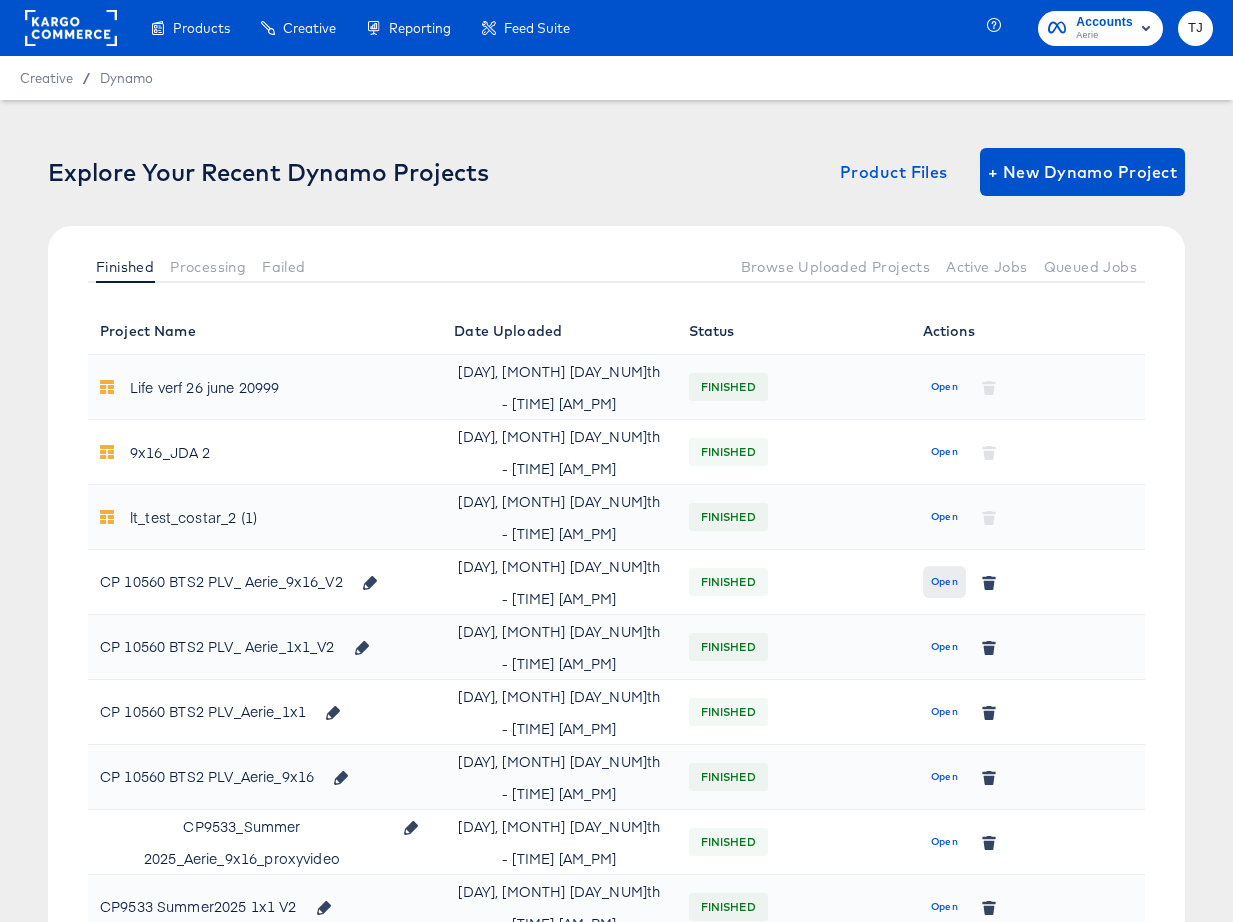 click on "Open" at bounding box center [944, 582] 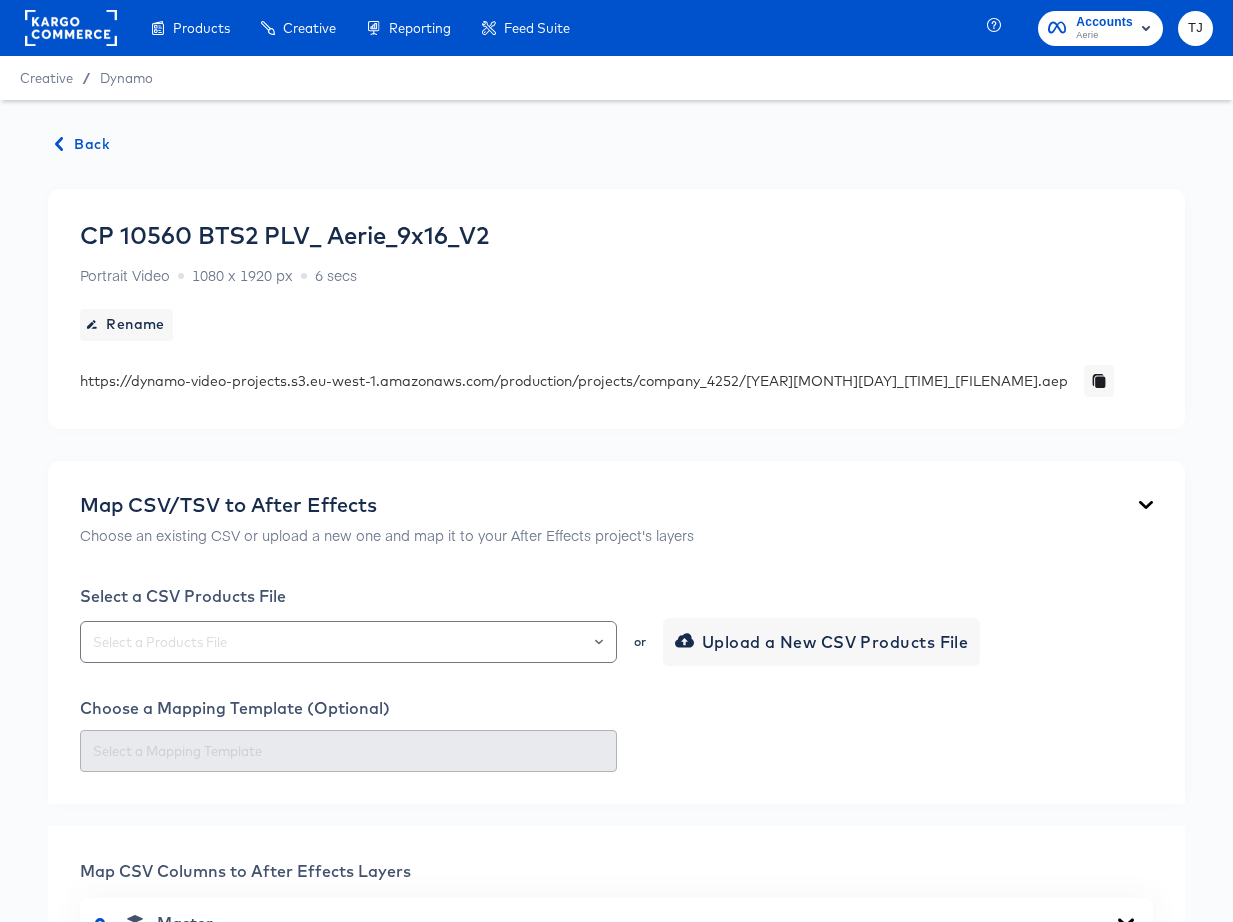scroll, scrollTop: 496, scrollLeft: 0, axis: vertical 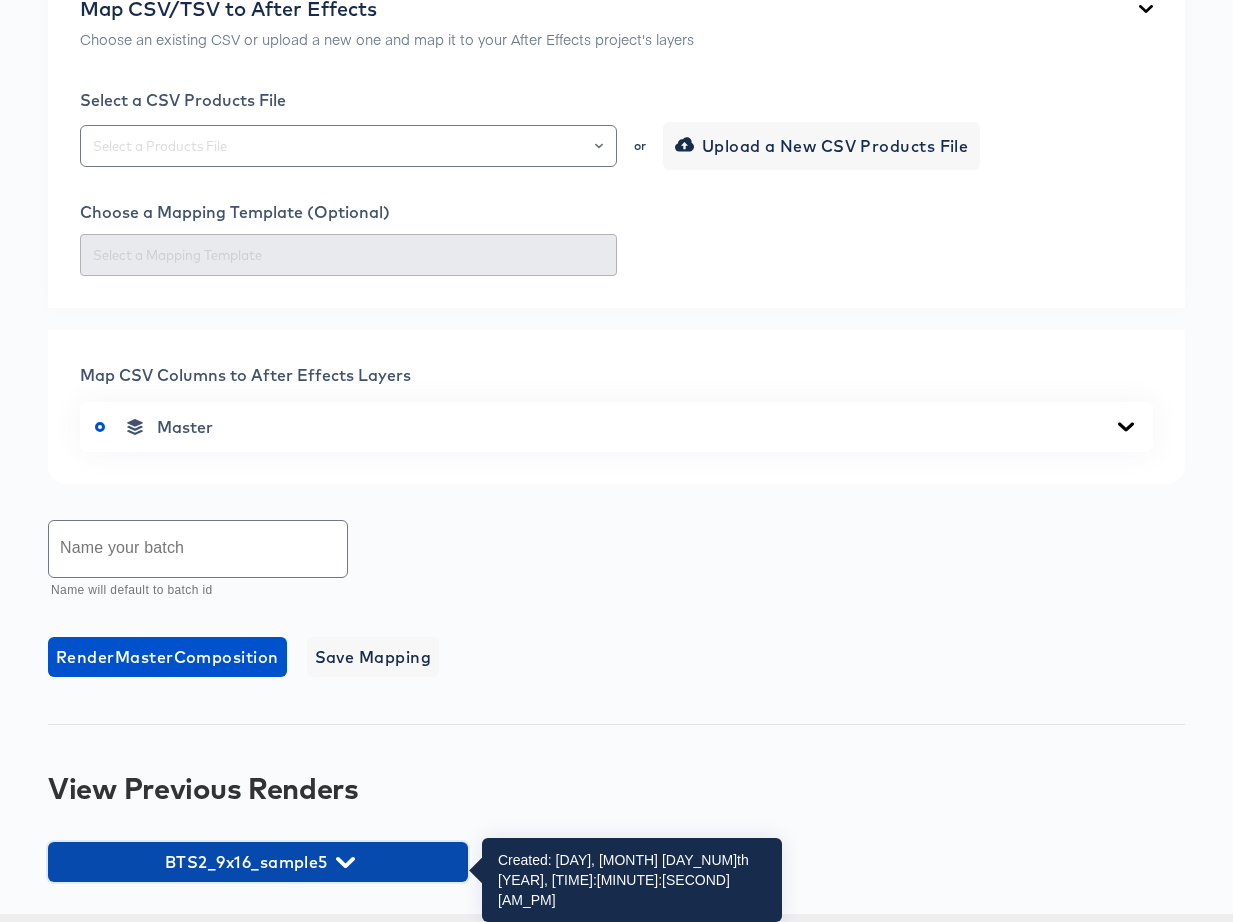 drag, startPoint x: 365, startPoint y: 868, endPoint x: 381, endPoint y: 846, distance: 27.202942 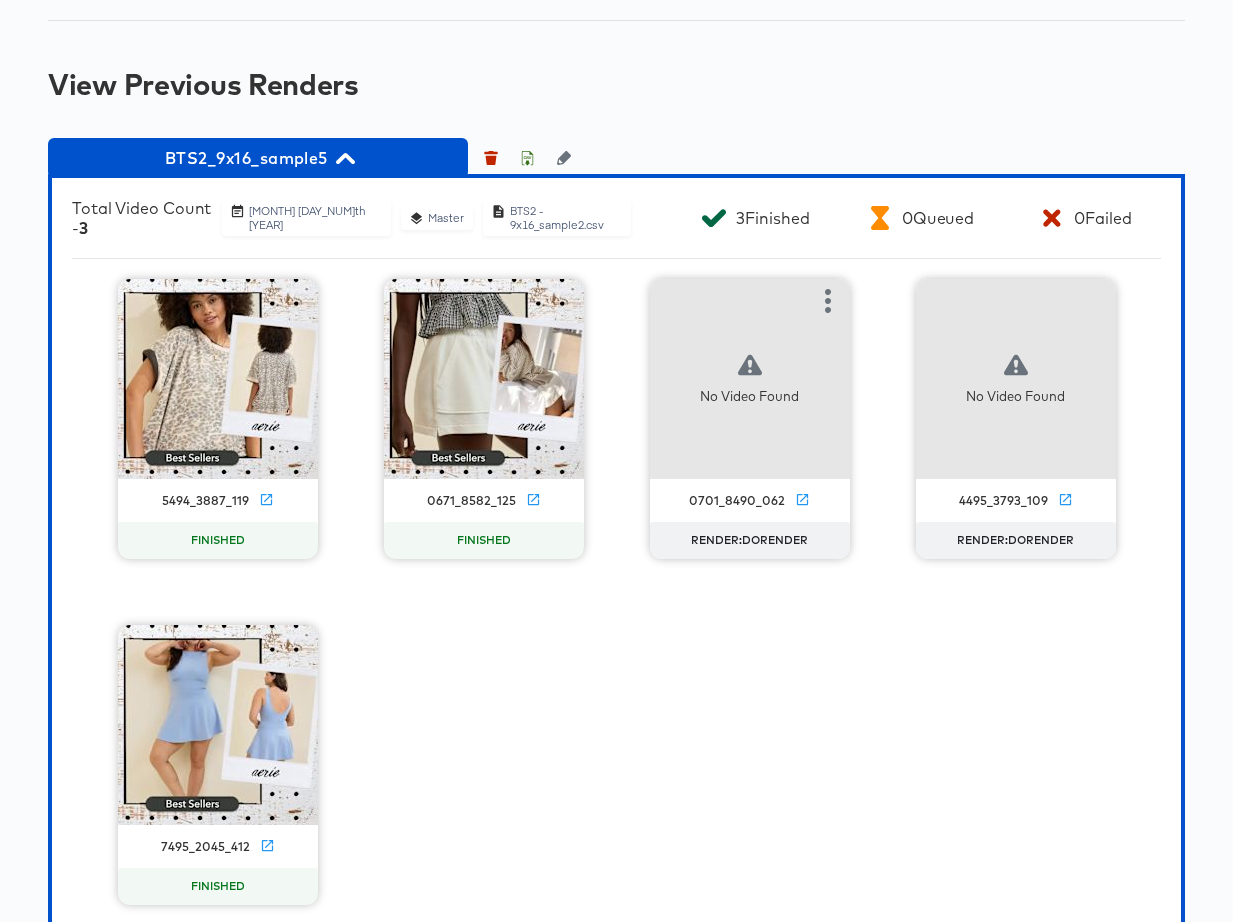 scroll, scrollTop: 1231, scrollLeft: 0, axis: vertical 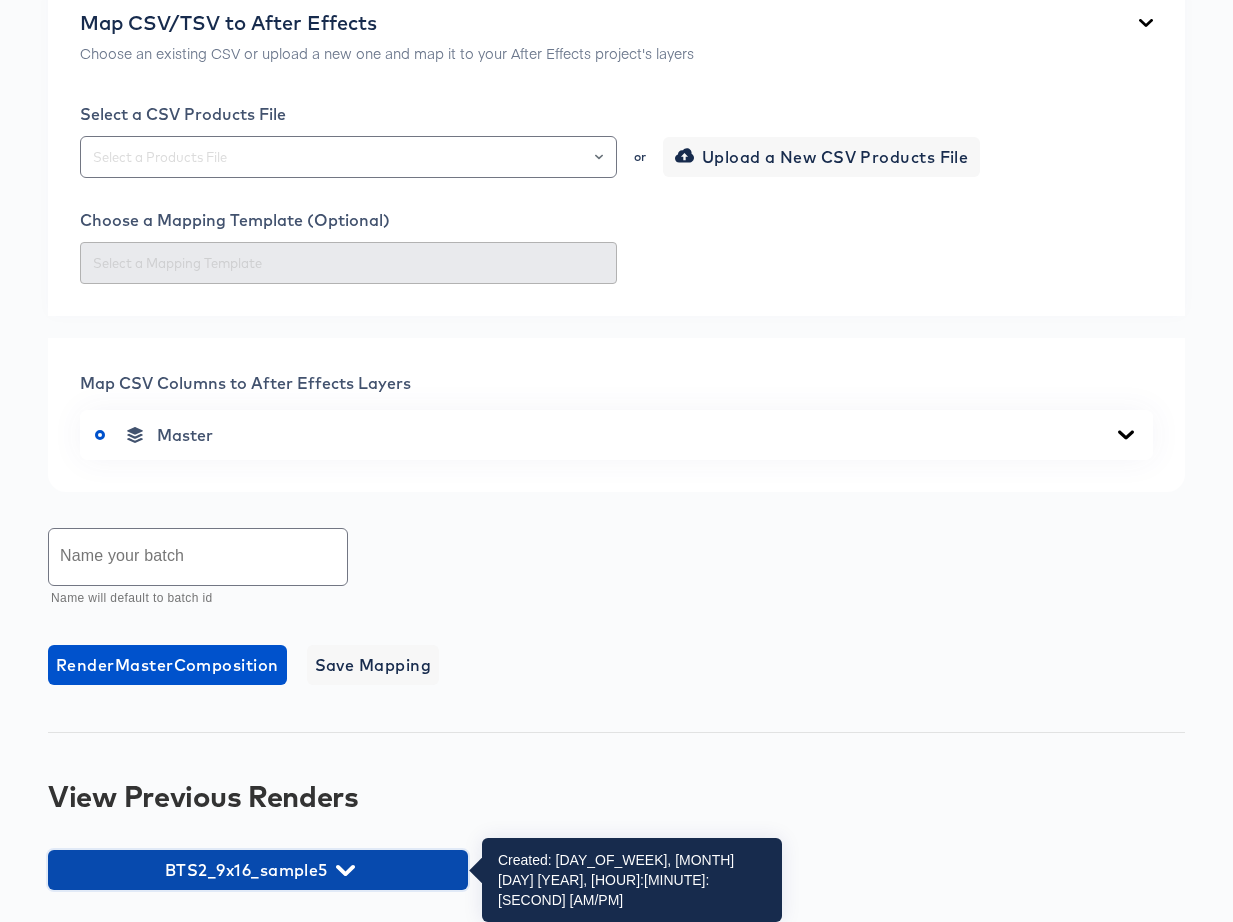 click on "BTS2_9x16_sample5" at bounding box center [258, 870] 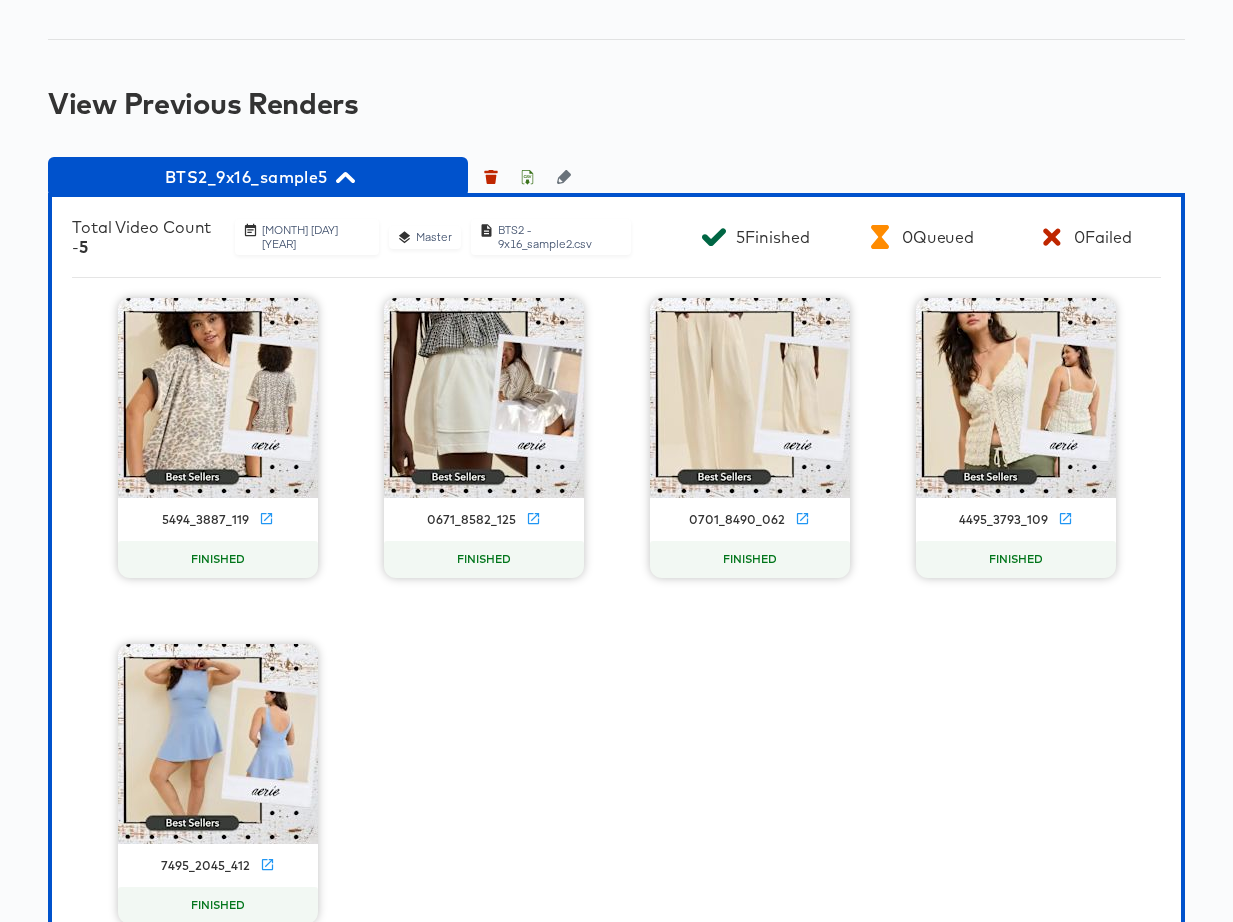 scroll, scrollTop: 1225, scrollLeft: 0, axis: vertical 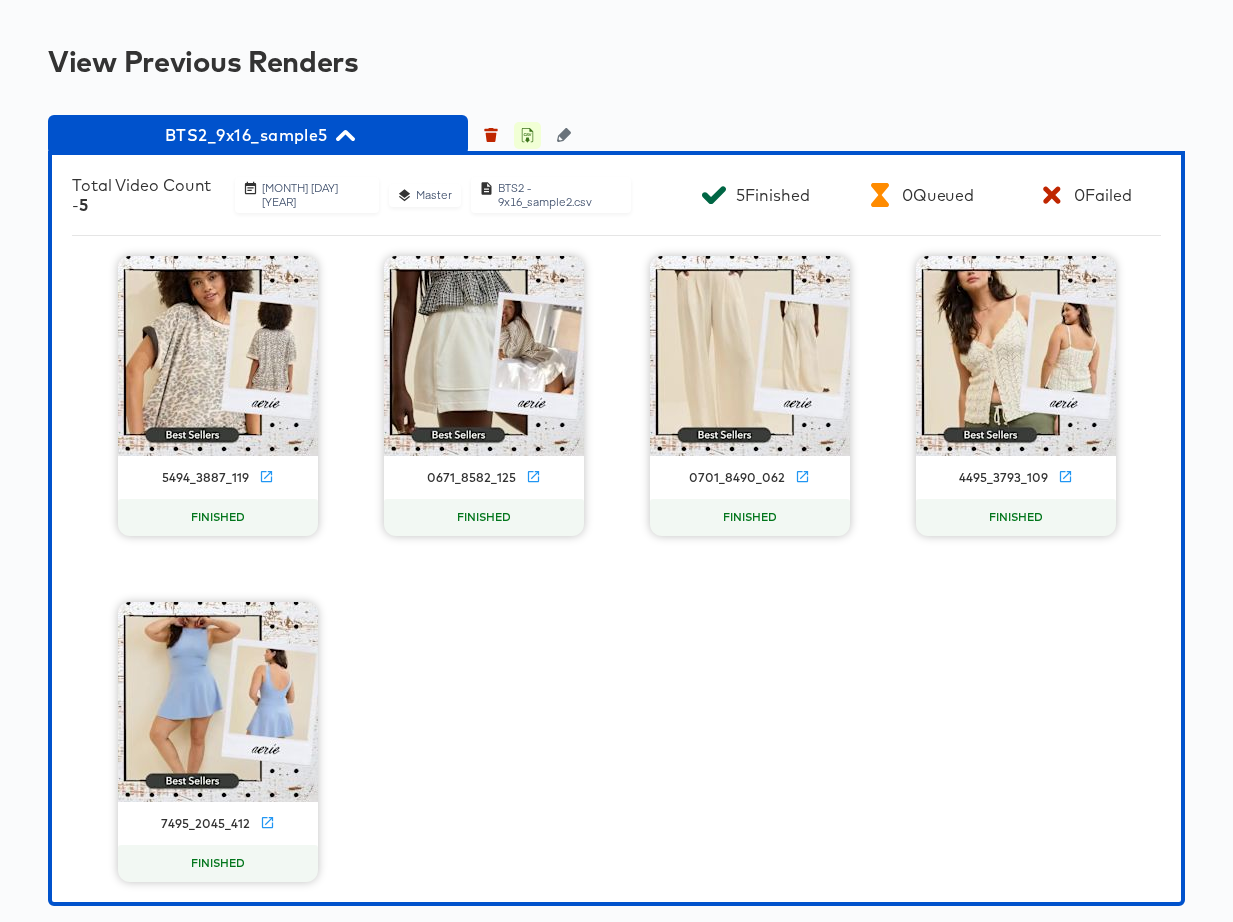 click 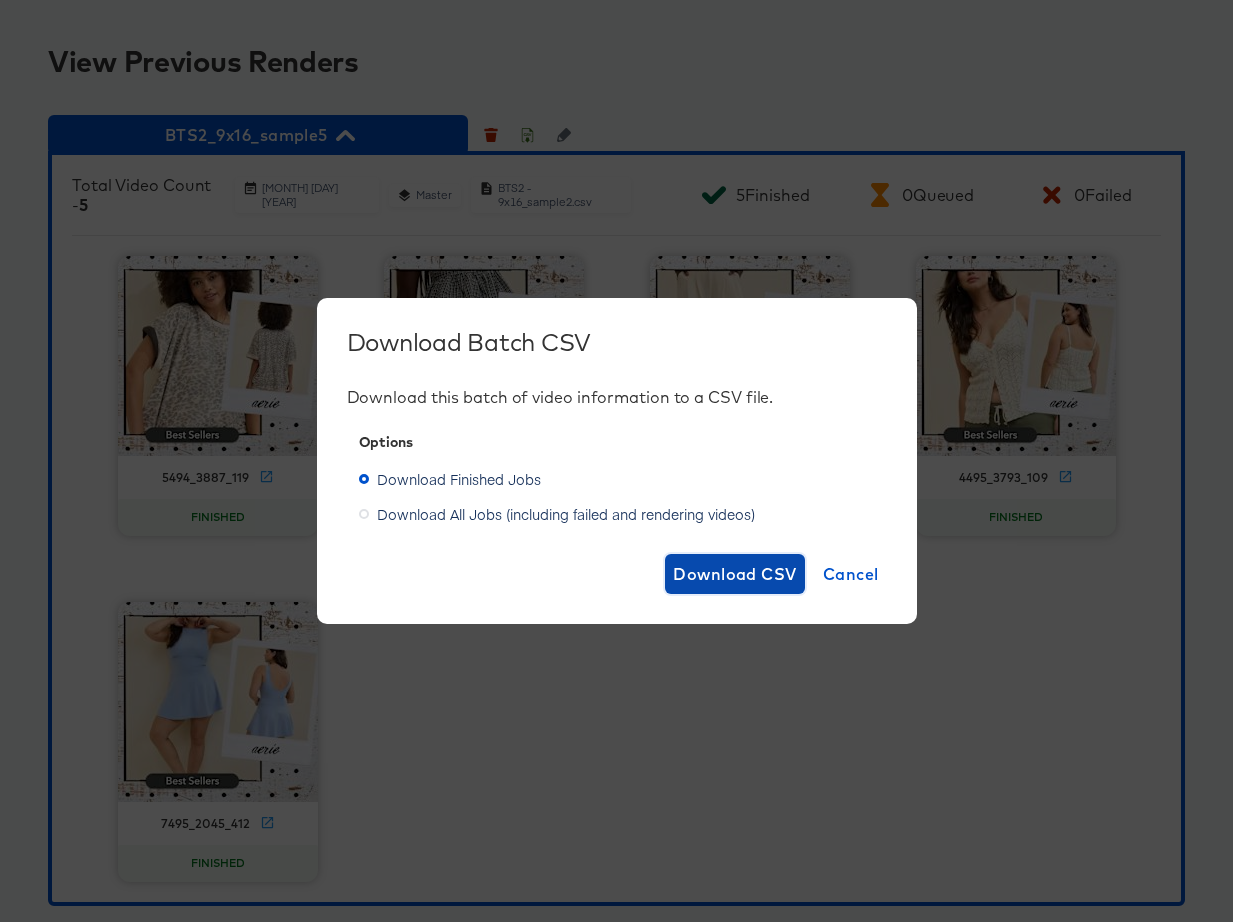 click on "Download CSV" at bounding box center (735, 574) 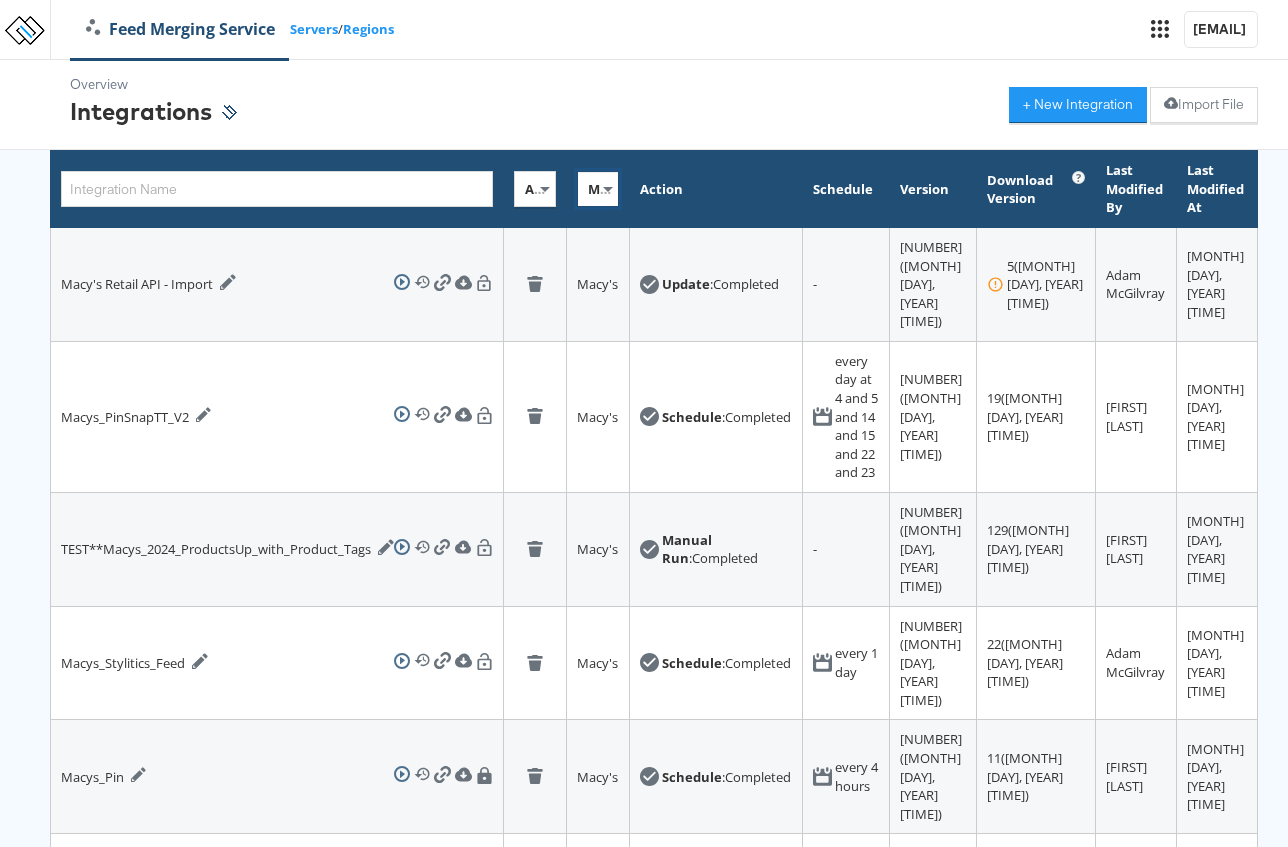 scroll, scrollTop: 0, scrollLeft: 0, axis: both 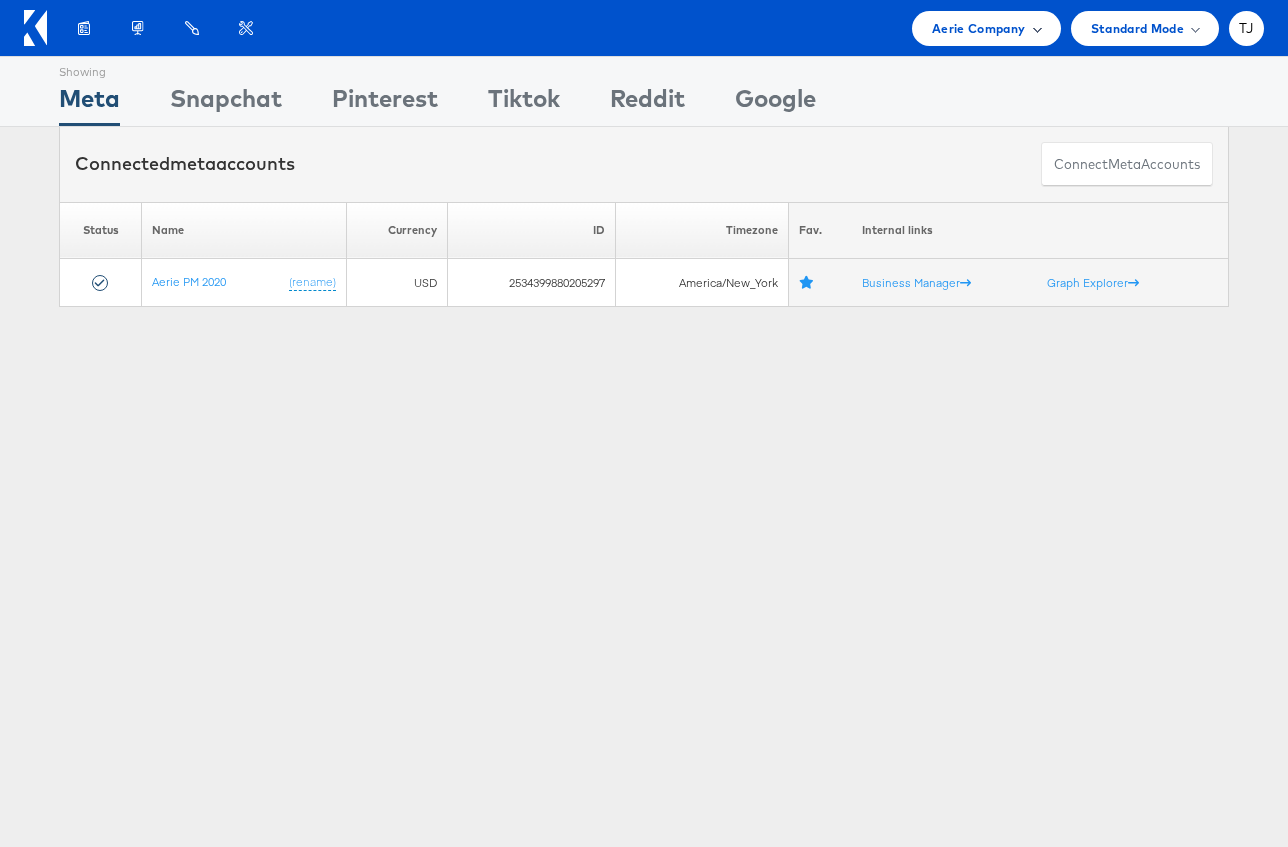 click on "Aerie Company" at bounding box center [978, 28] 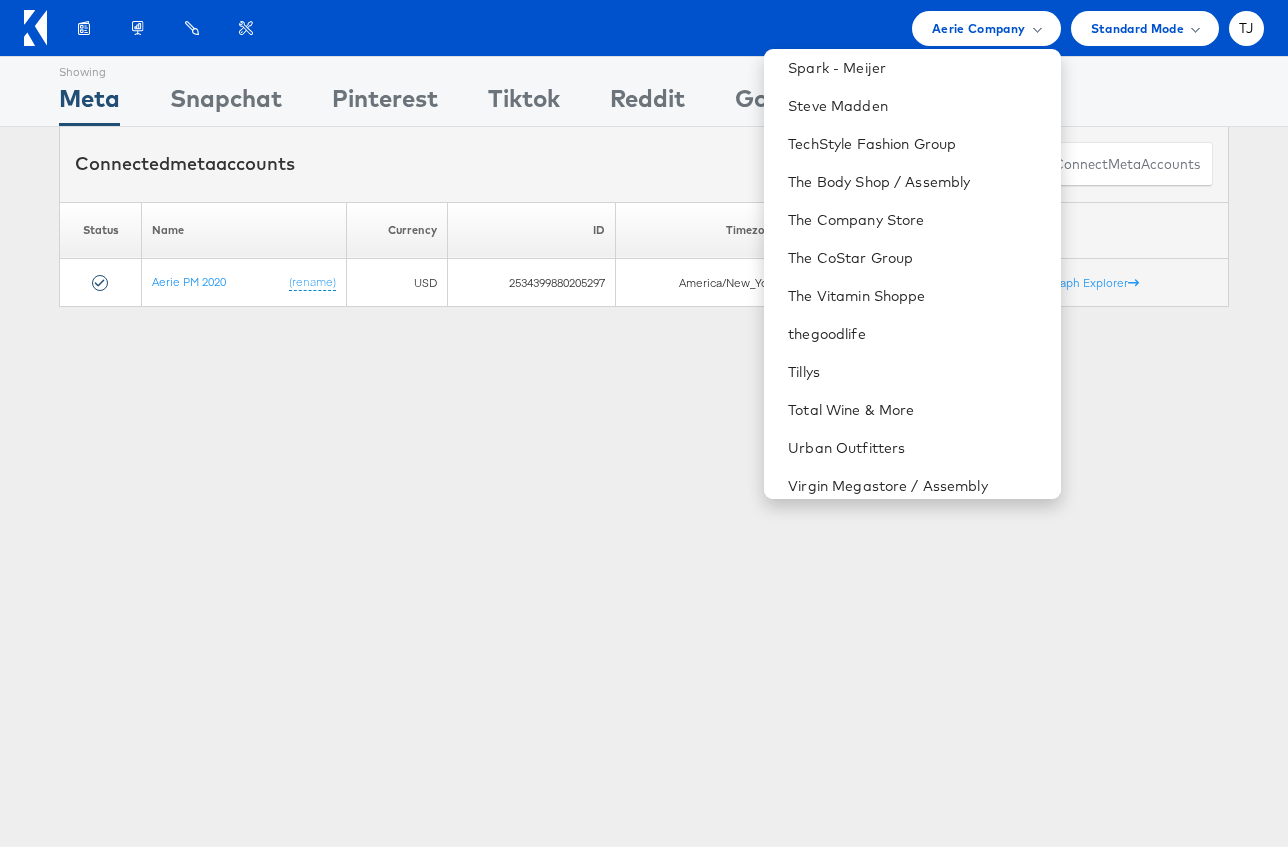 scroll, scrollTop: 2713, scrollLeft: 0, axis: vertical 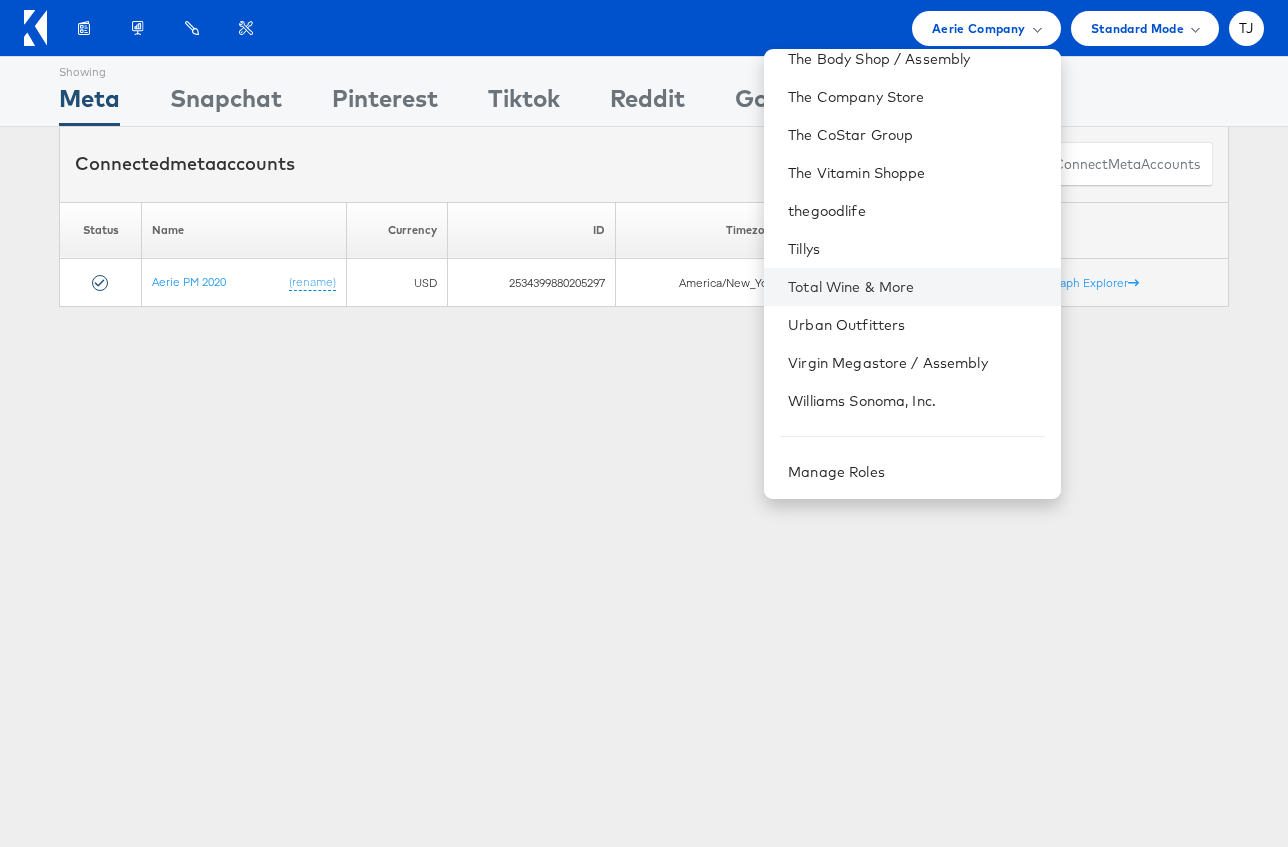 click on "Total Wine & More" at bounding box center [912, 287] 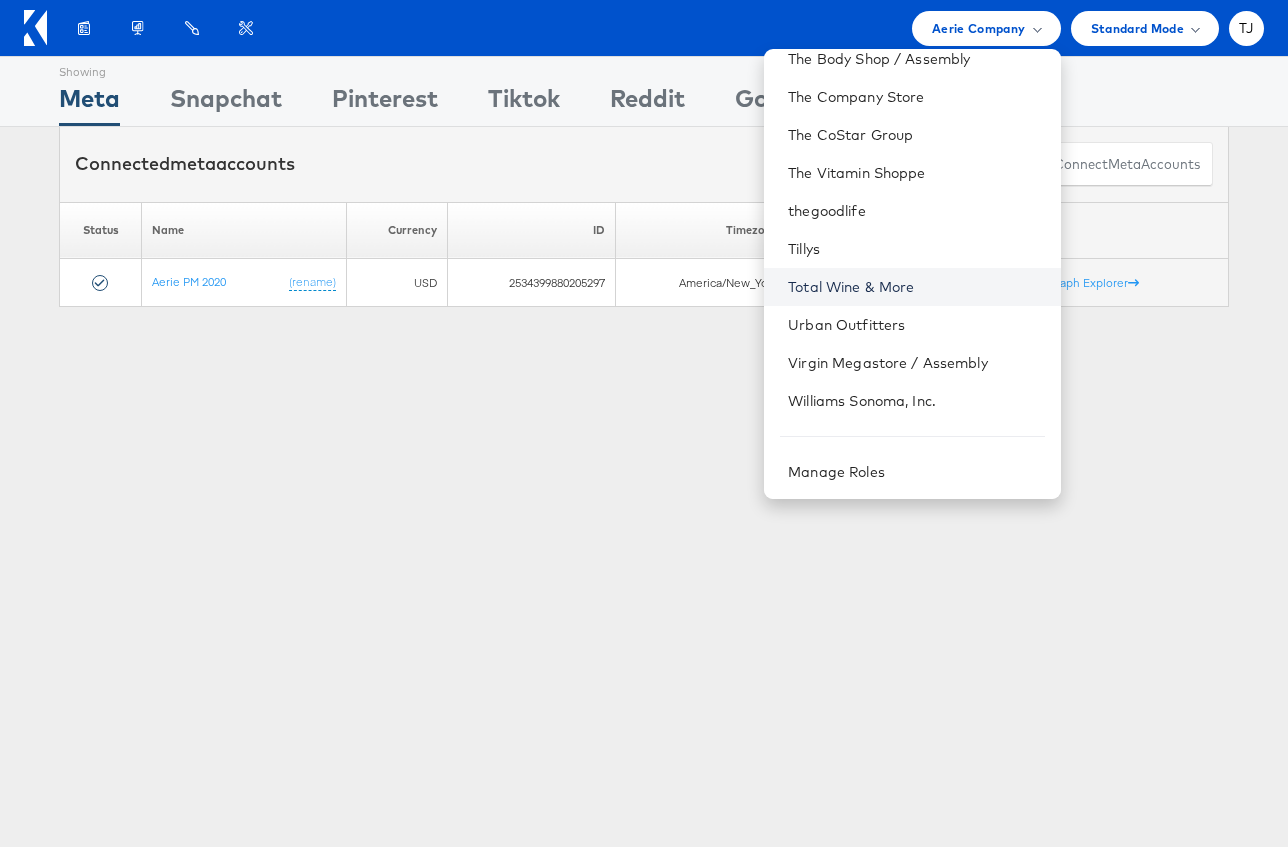 click on "Total Wine & More" at bounding box center [916, 287] 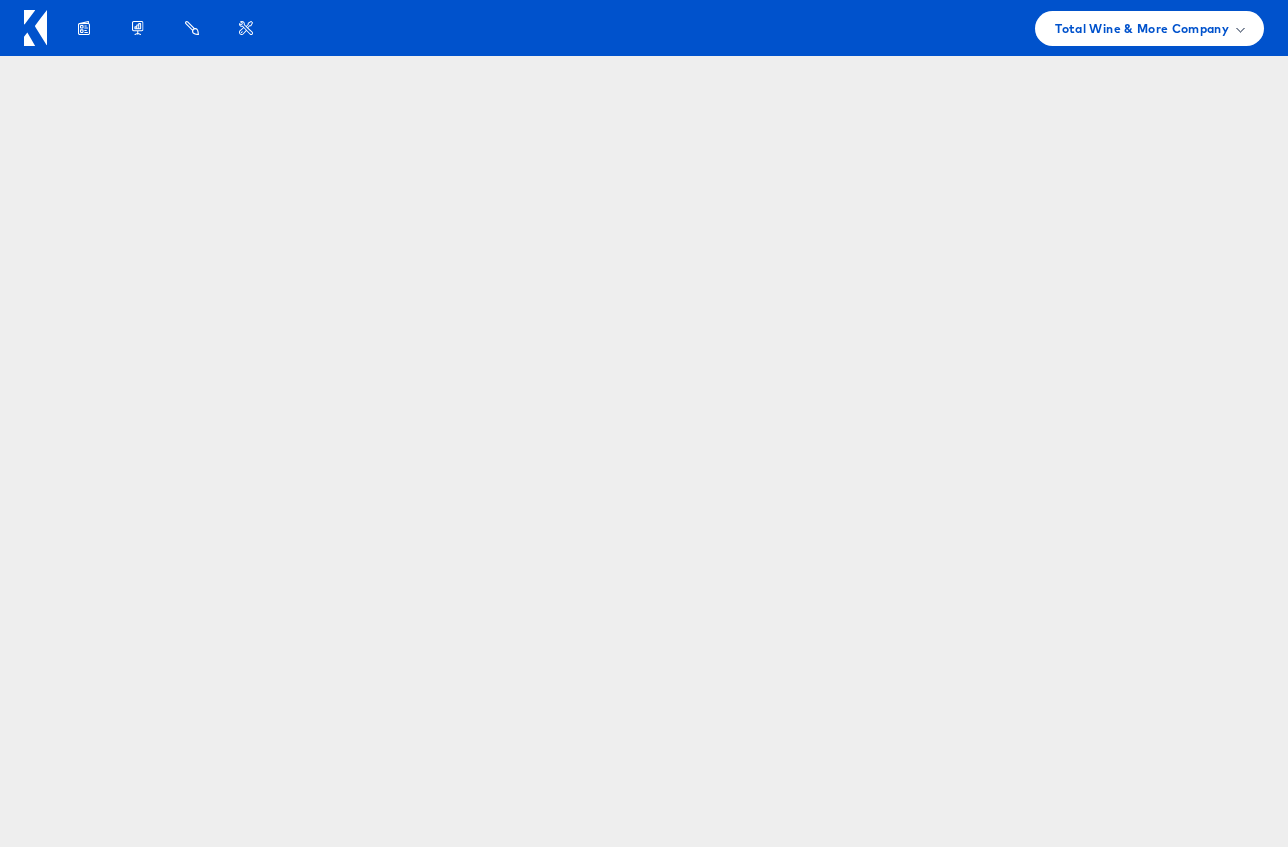 scroll, scrollTop: 0, scrollLeft: 0, axis: both 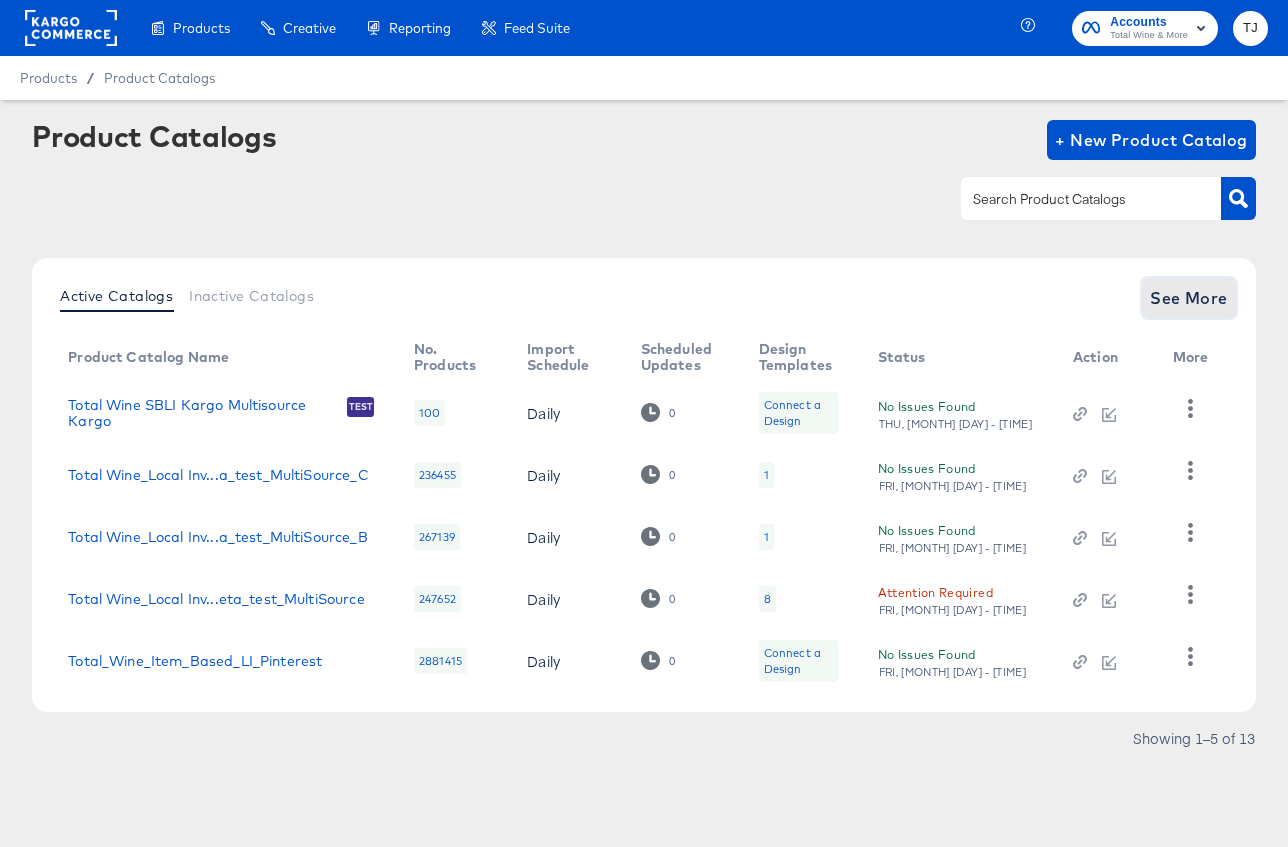 click on "See More" at bounding box center [1189, 298] 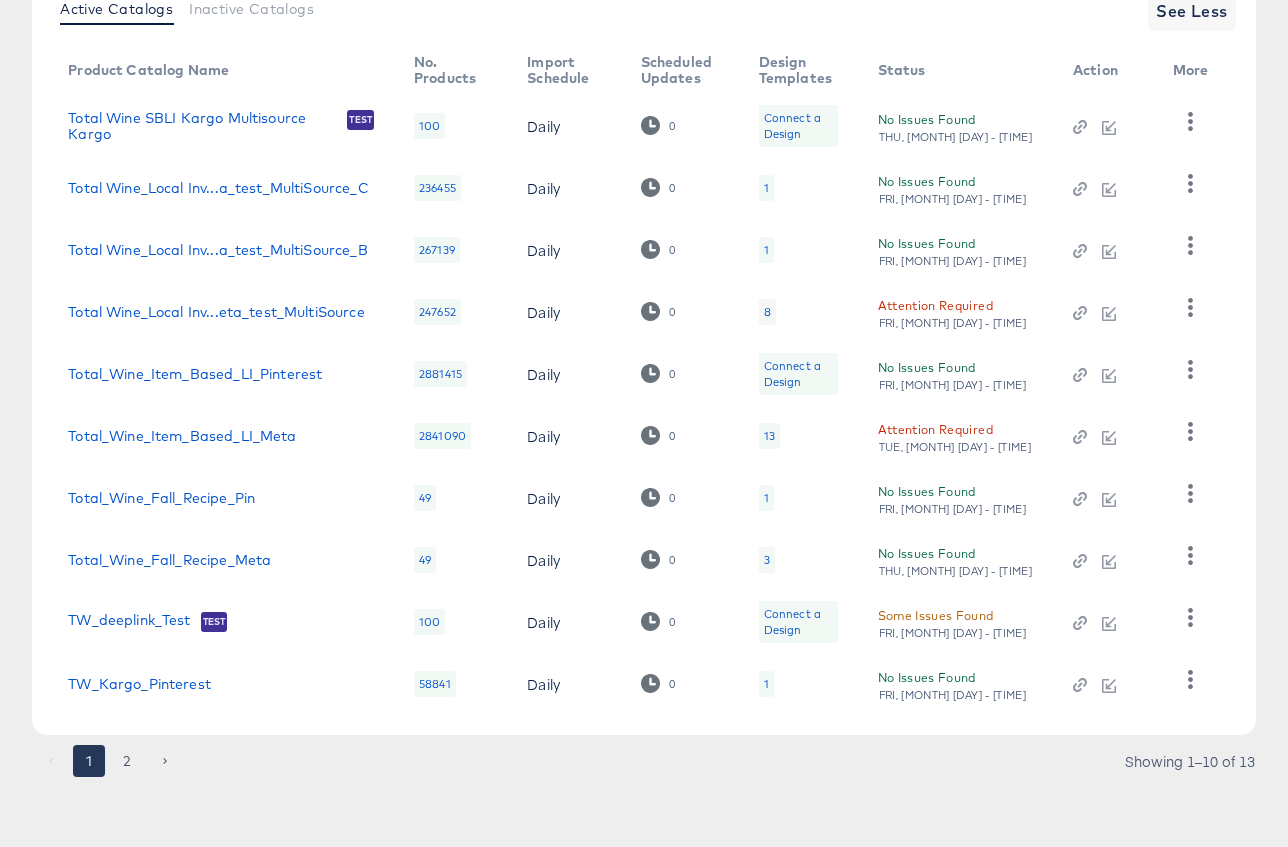 scroll, scrollTop: 0, scrollLeft: 0, axis: both 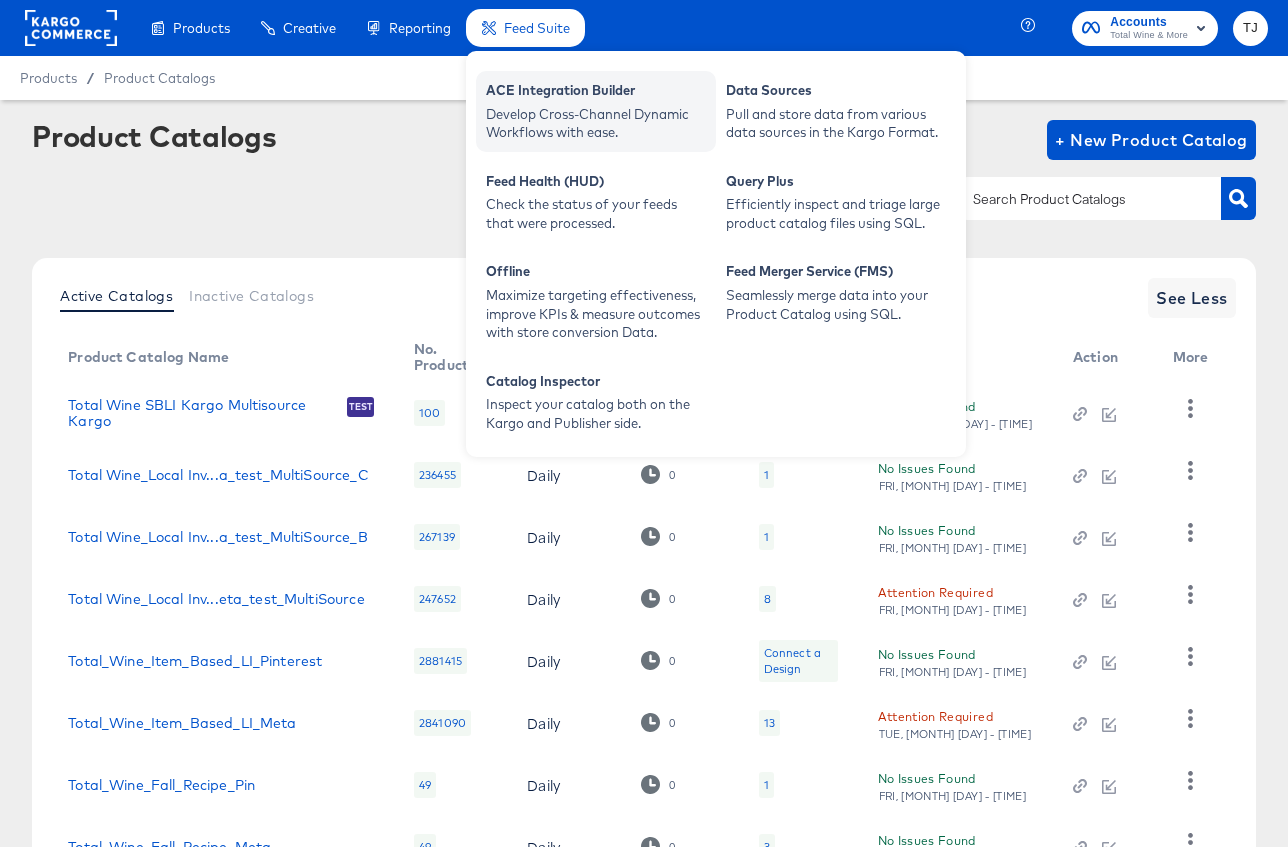click on "Develop Cross-Channel Dynamic Workflows with ease." at bounding box center [596, 123] 